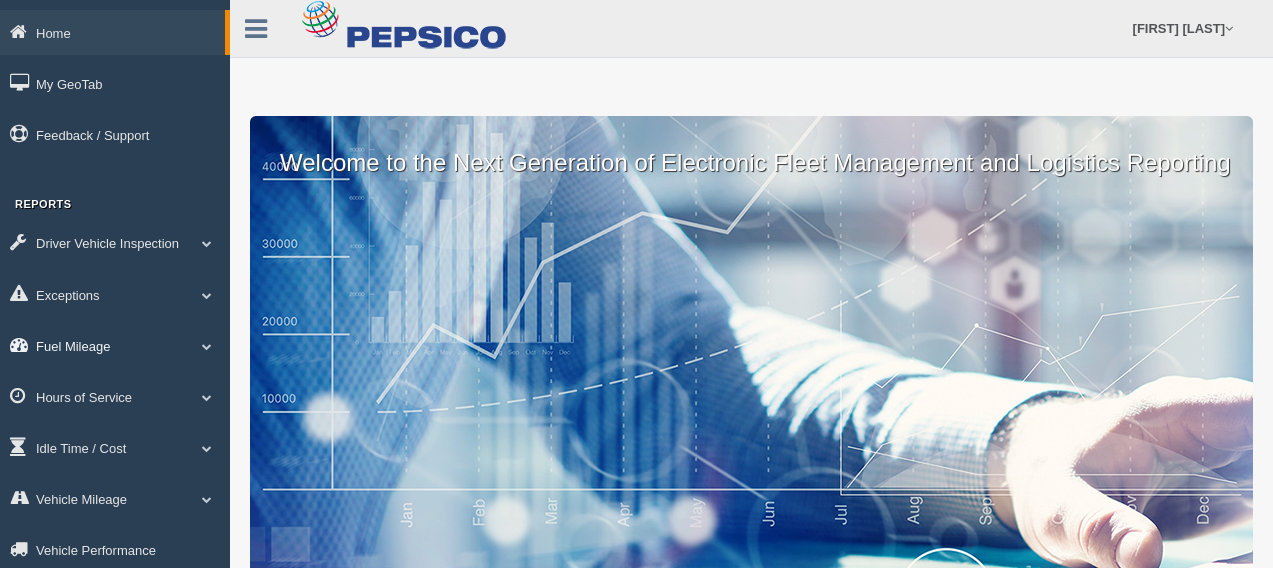 scroll, scrollTop: 0, scrollLeft: 0, axis: both 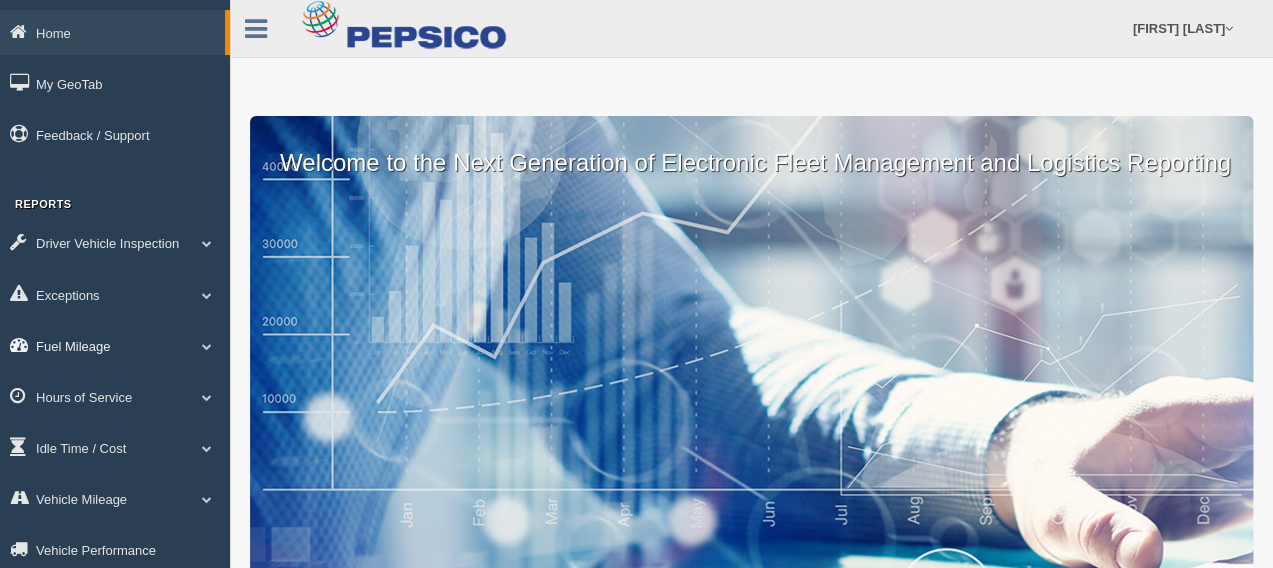 click on "Fuel Mileage" at bounding box center (112, 32) 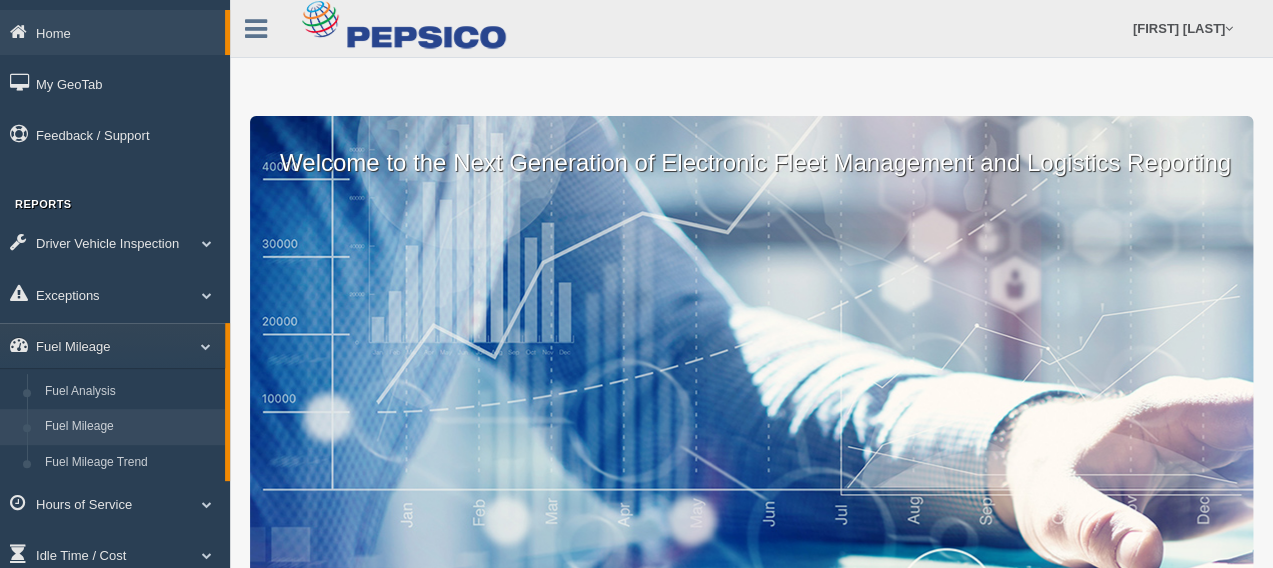 click on "Fuel Mileage" at bounding box center (130, 427) 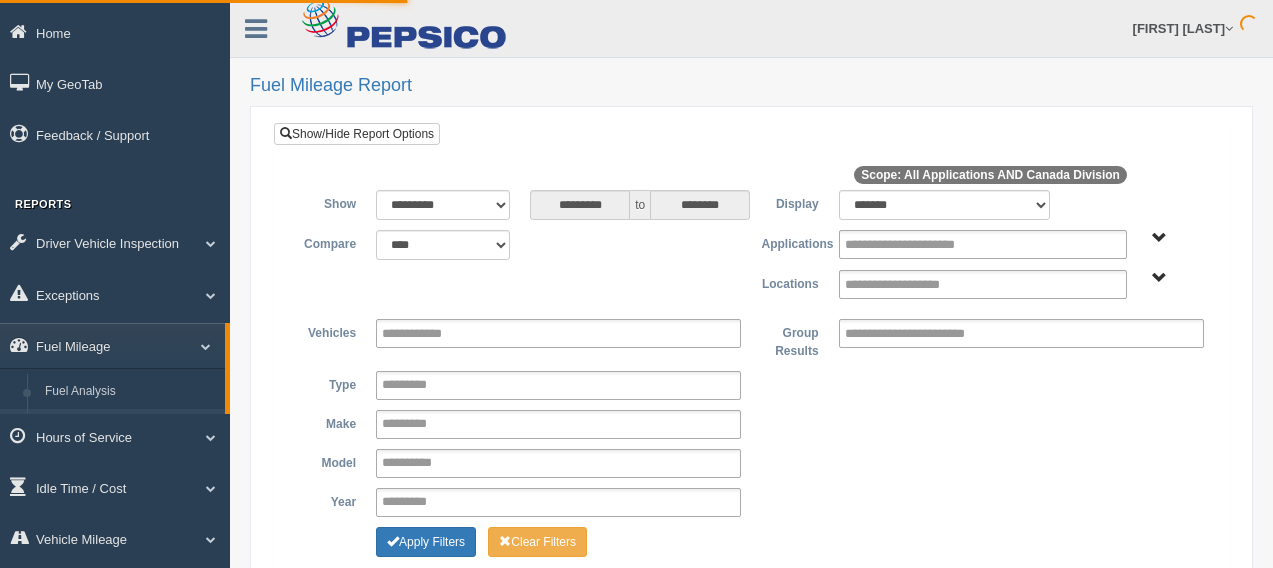 scroll, scrollTop: 0, scrollLeft: 0, axis: both 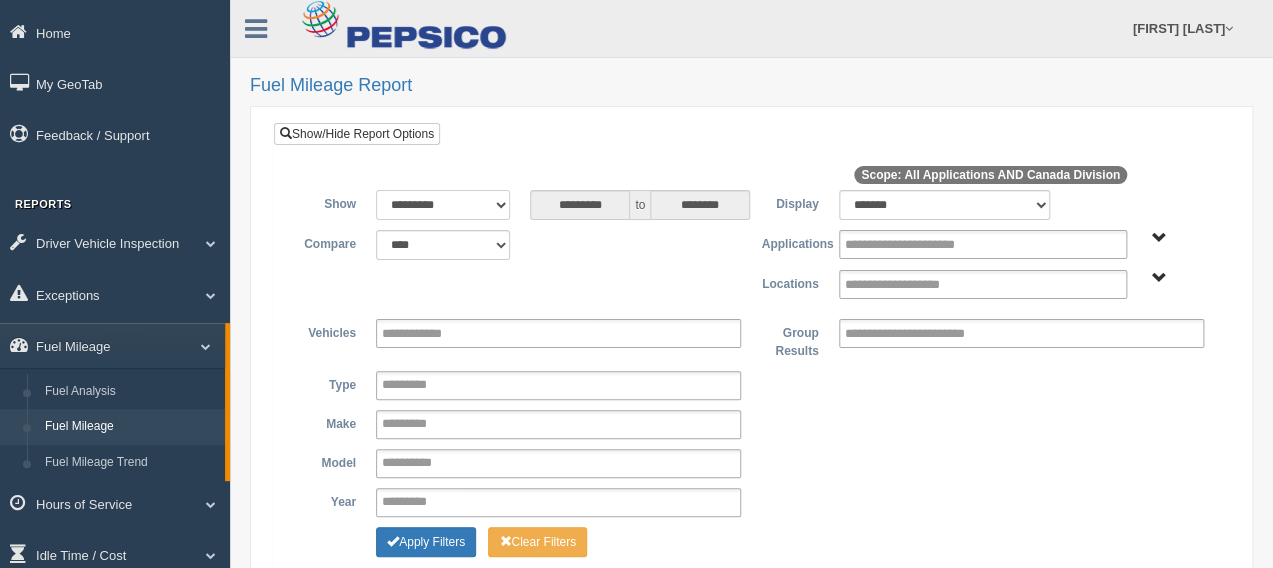 click on "**********" at bounding box center [443, 205] 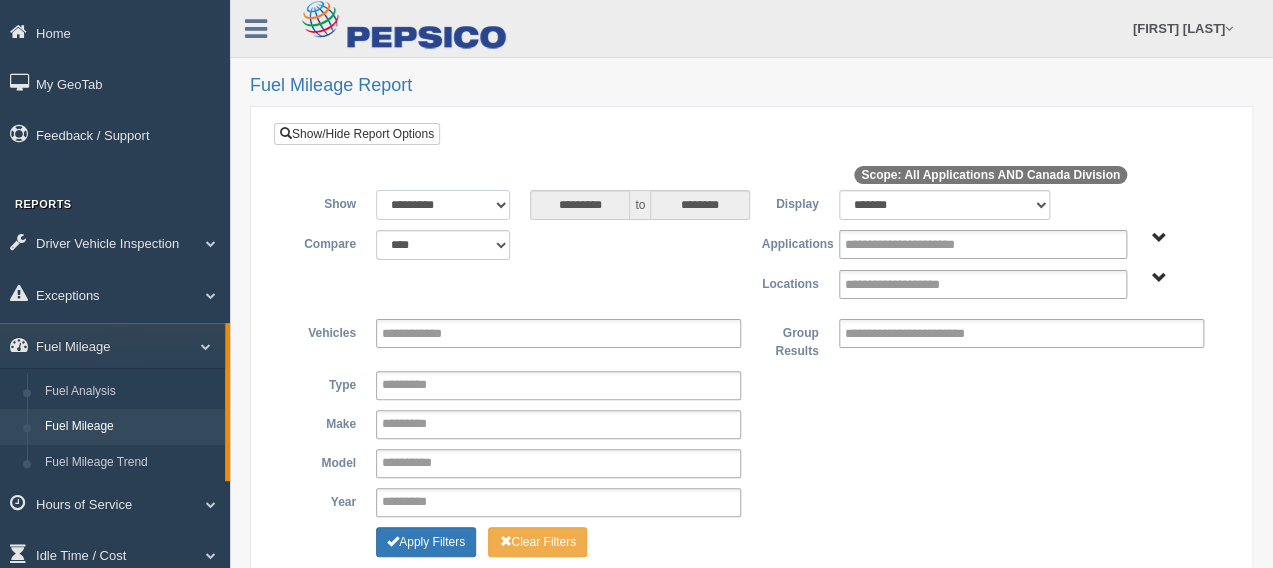 select on "******" 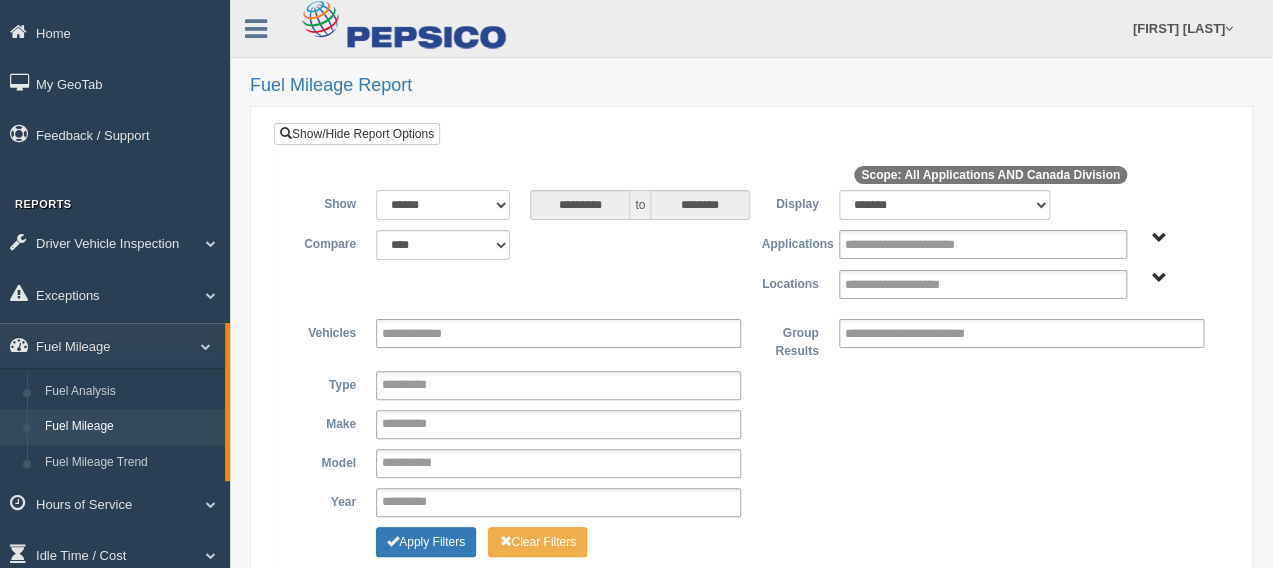 click on "**********" at bounding box center (443, 205) 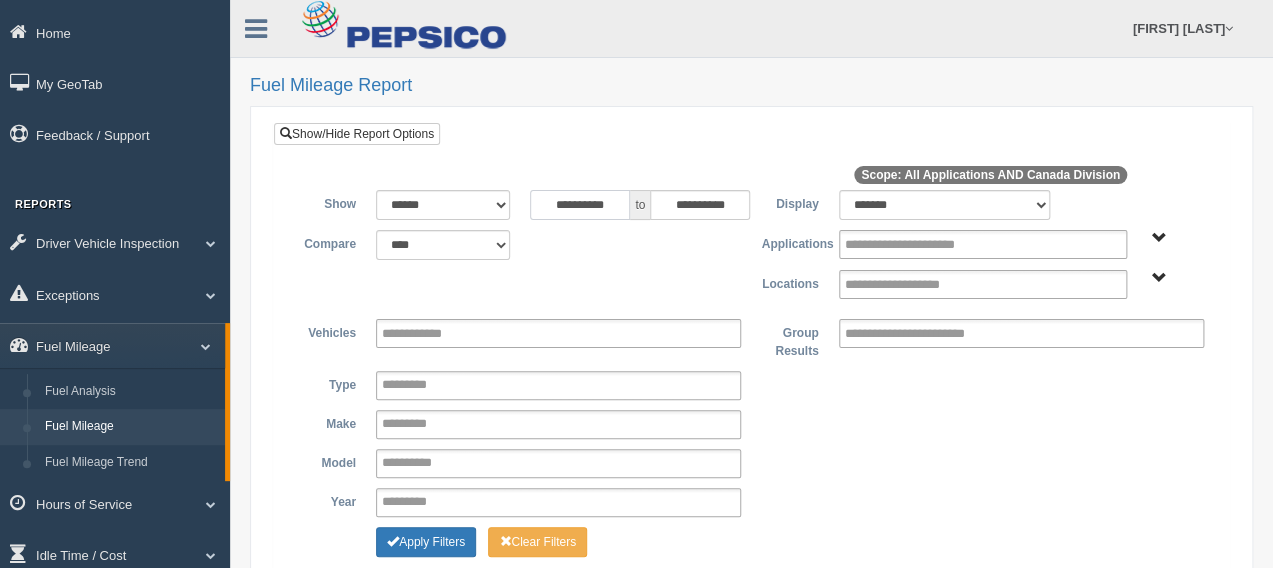 click on "**********" at bounding box center (580, 205) 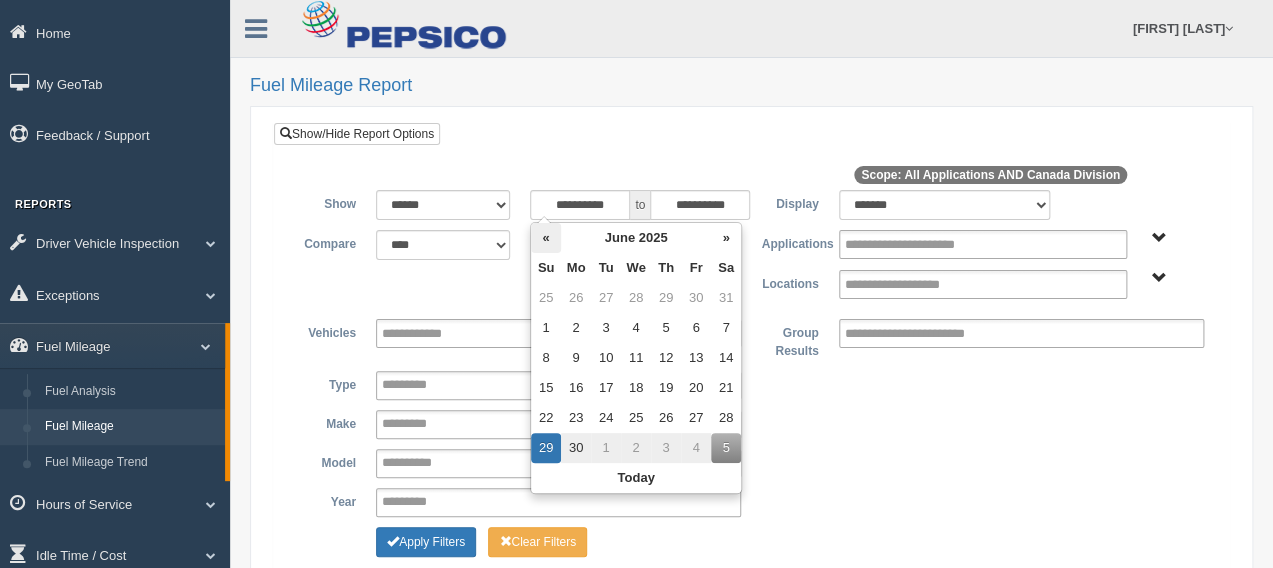 click on "«" at bounding box center (546, 238) 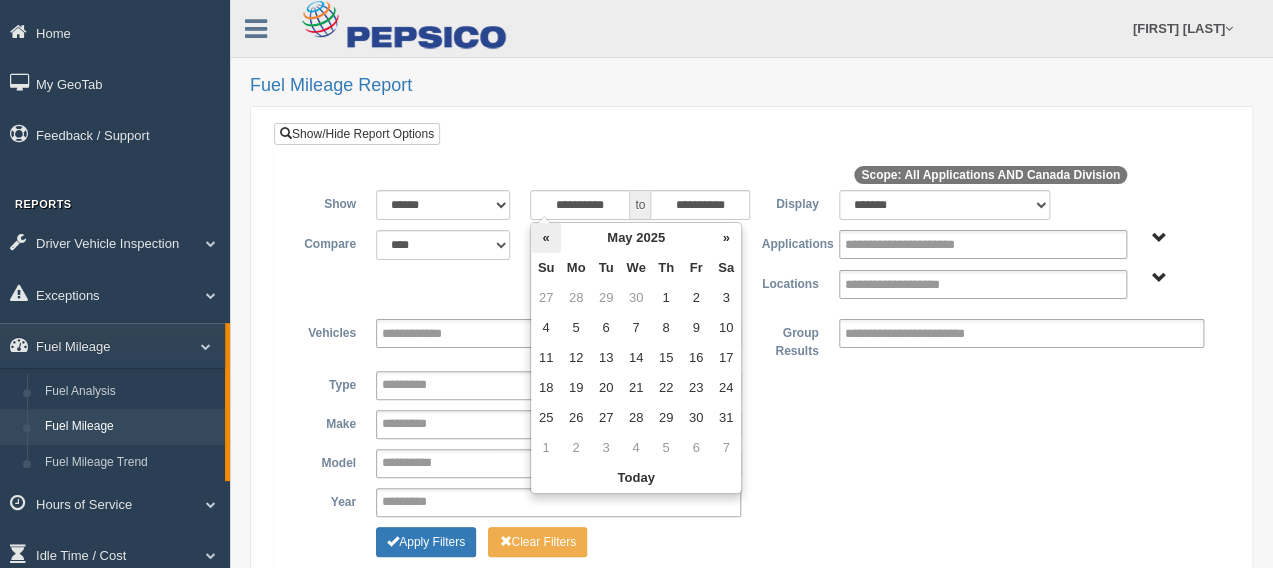 click on "«" at bounding box center (546, 238) 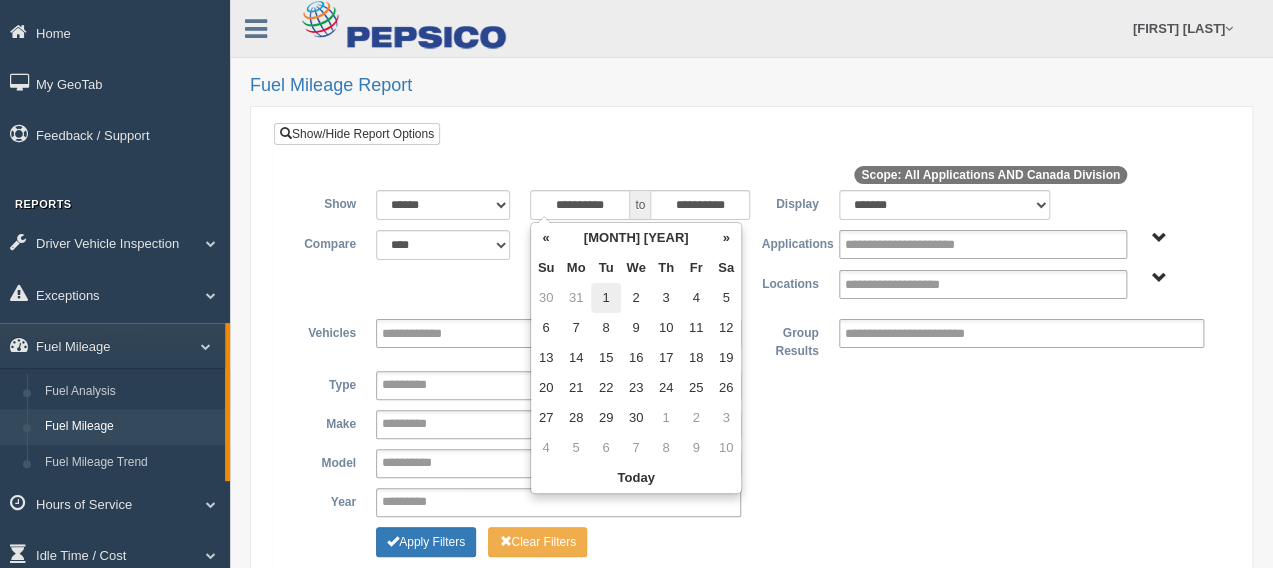 click on "1" at bounding box center (606, 298) 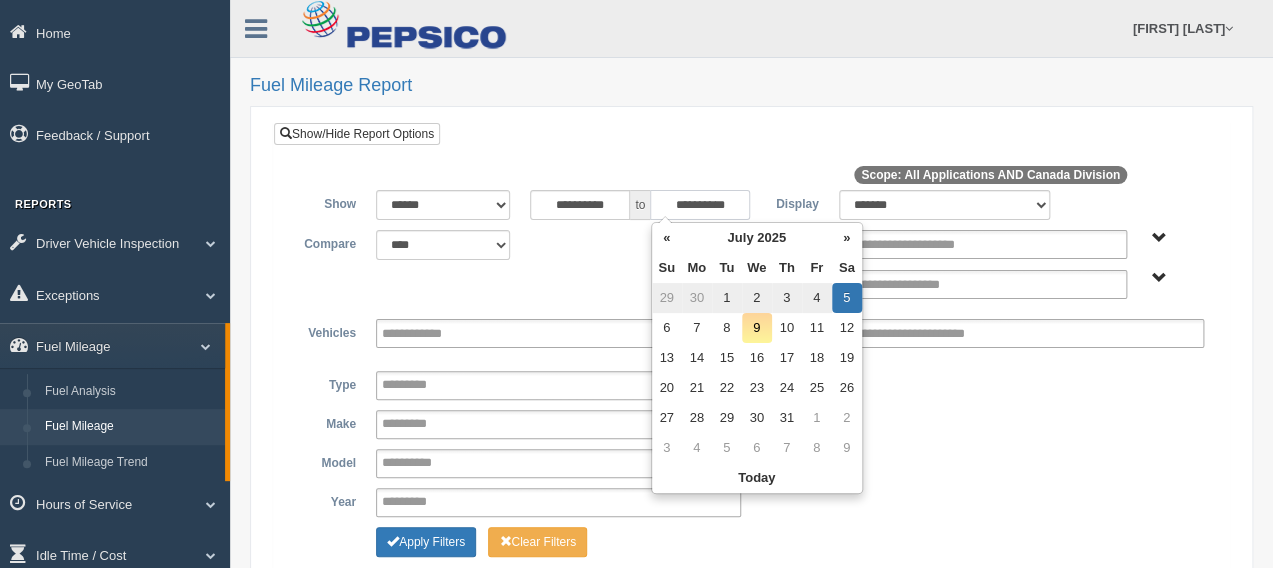 click on "**********" at bounding box center [700, 205] 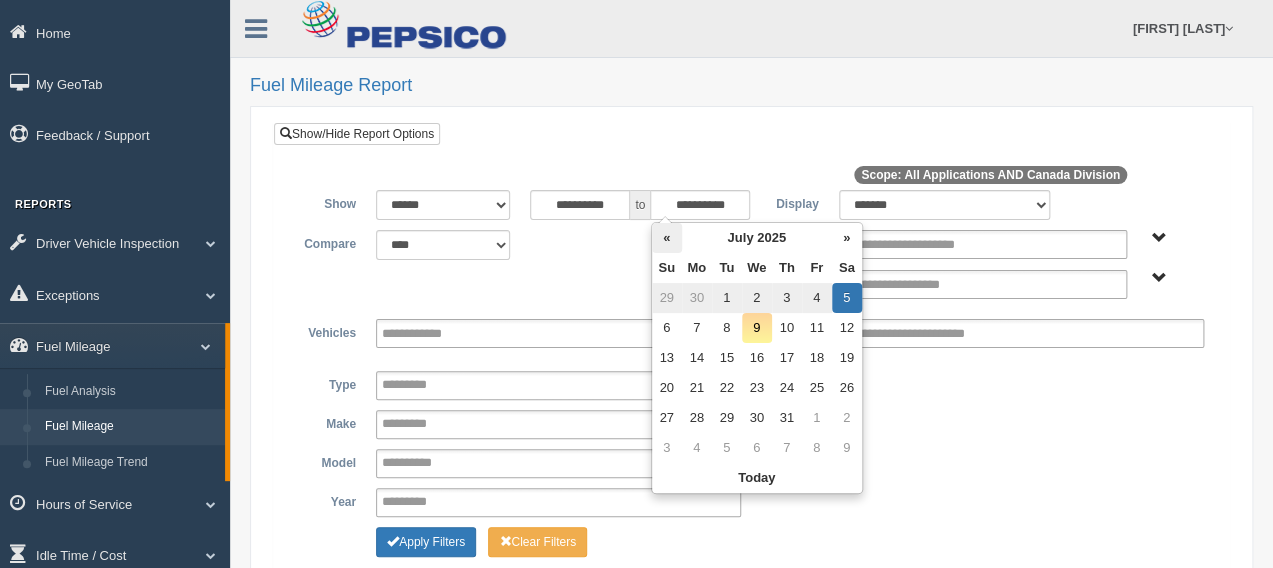 click on "«" at bounding box center [667, 238] 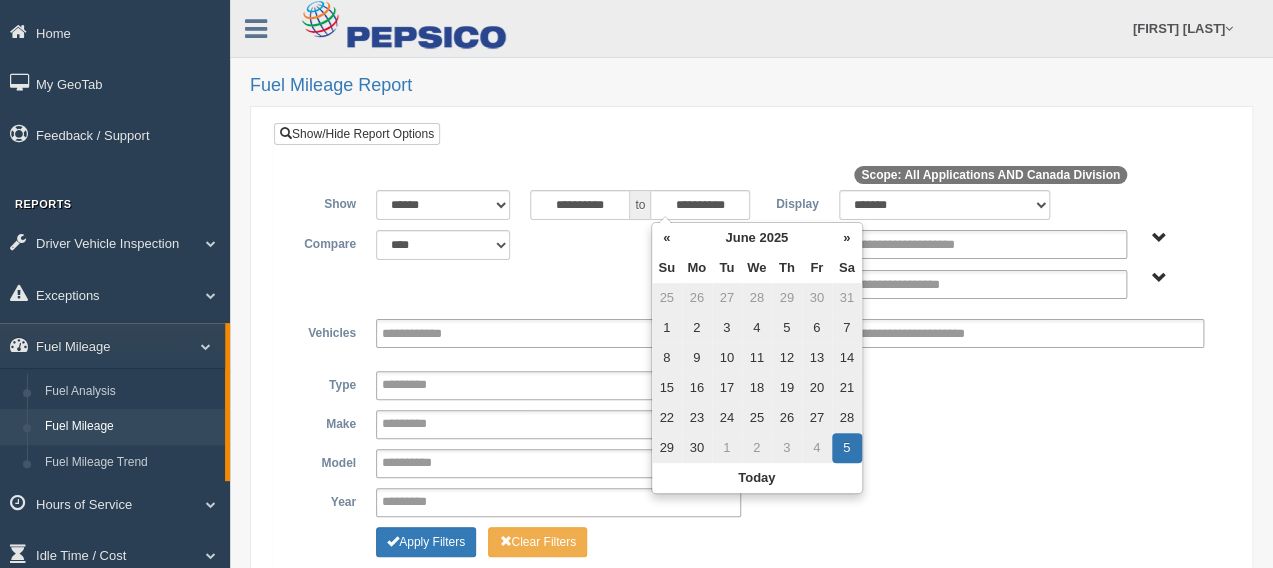 click on "30" at bounding box center [697, 298] 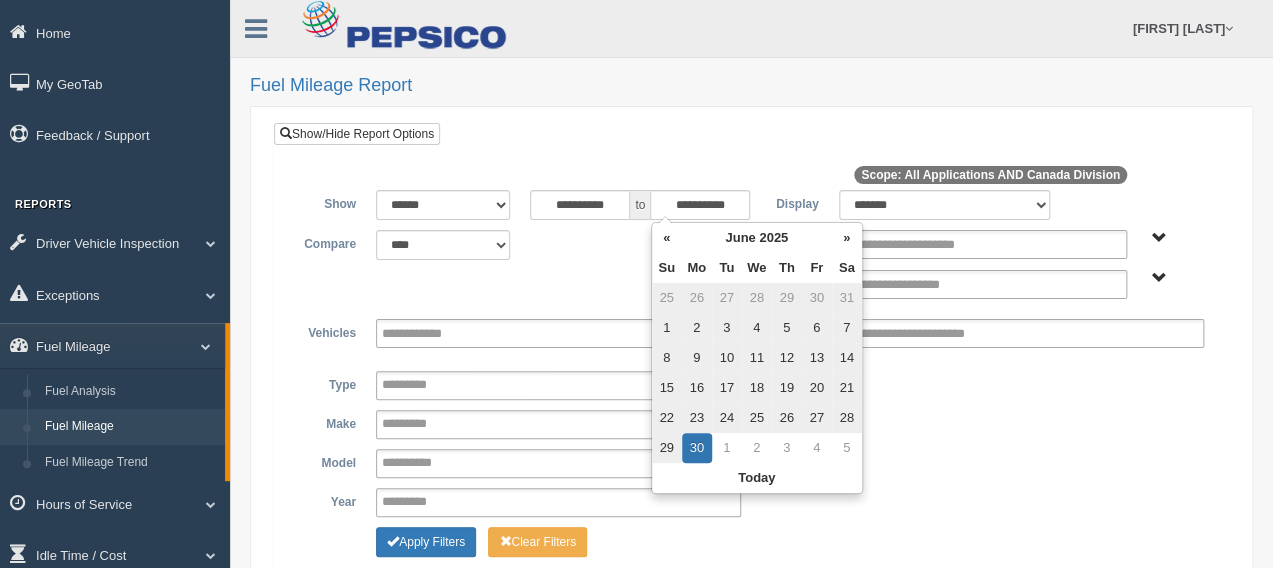 click at bounding box center (520, 270) 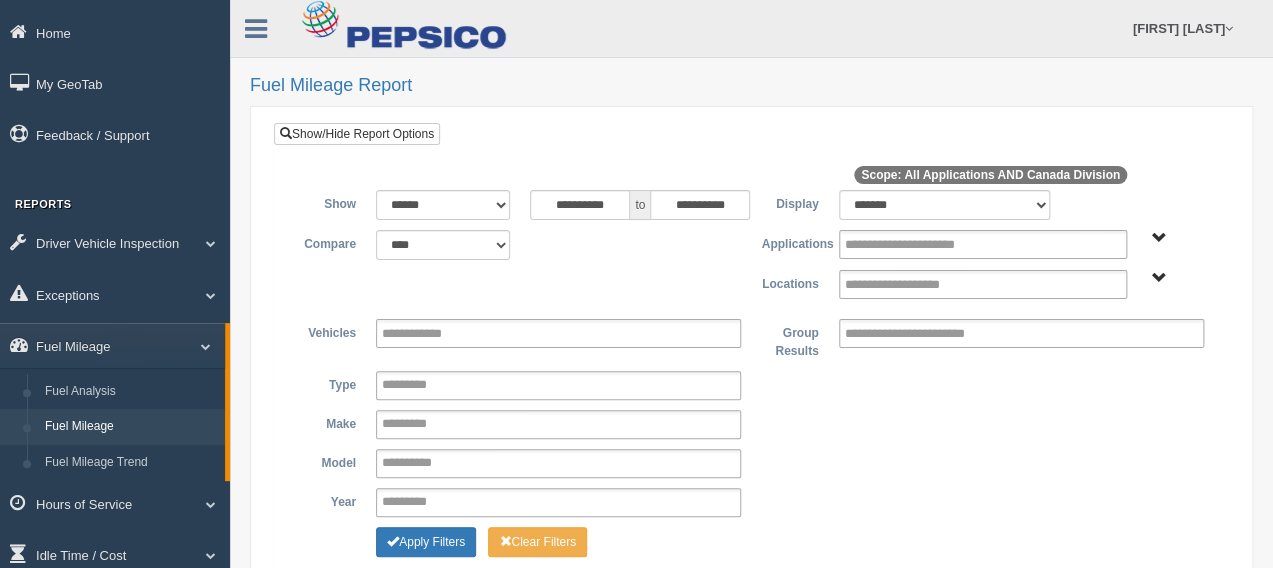 click on "Canada Division" at bounding box center [1159, 278] 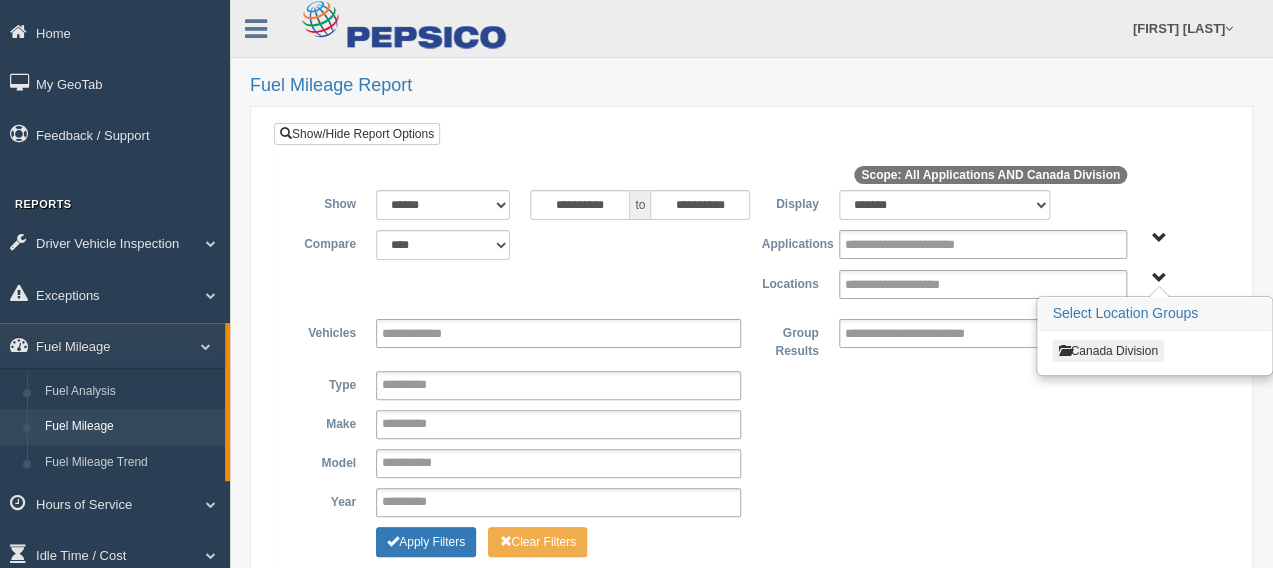 click on "Canada Division" at bounding box center [1107, 351] 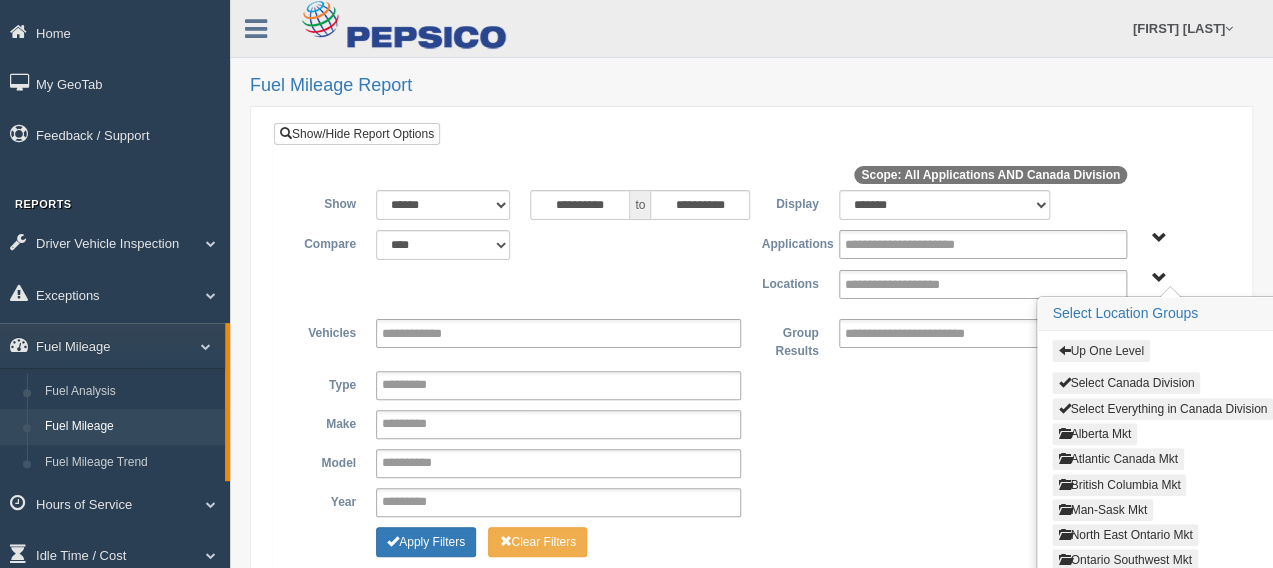 click on "Up One Level" at bounding box center (1100, 351) 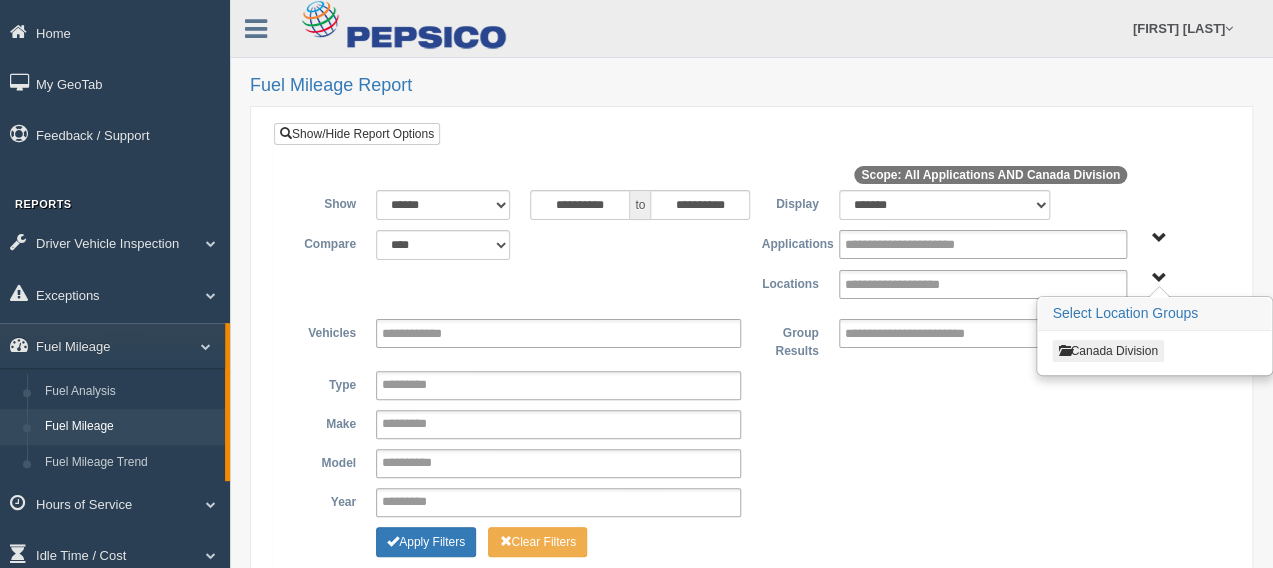 click on "Canada Division" at bounding box center [1107, 351] 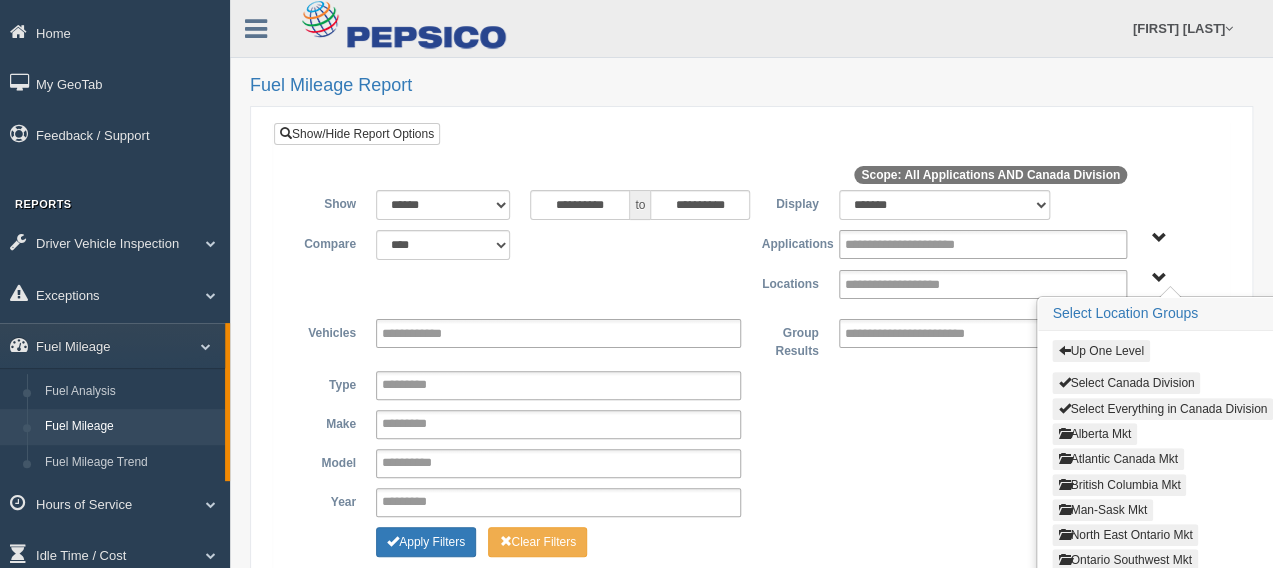 click on "Up One Level" at bounding box center [1100, 351] 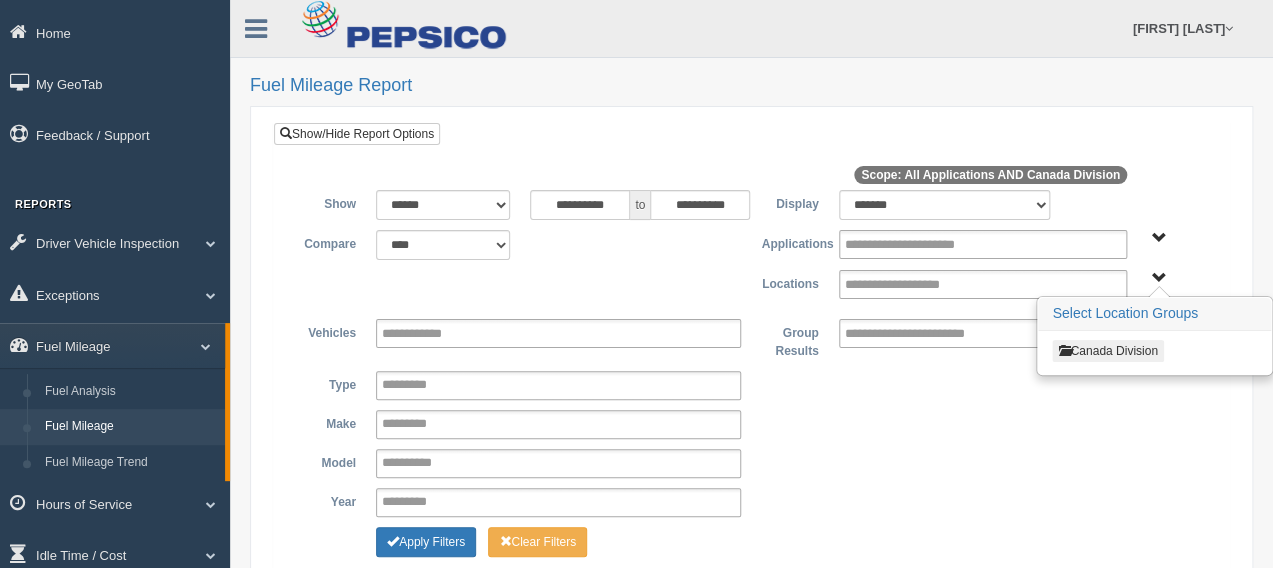 click on "Canada Division" at bounding box center [1107, 351] 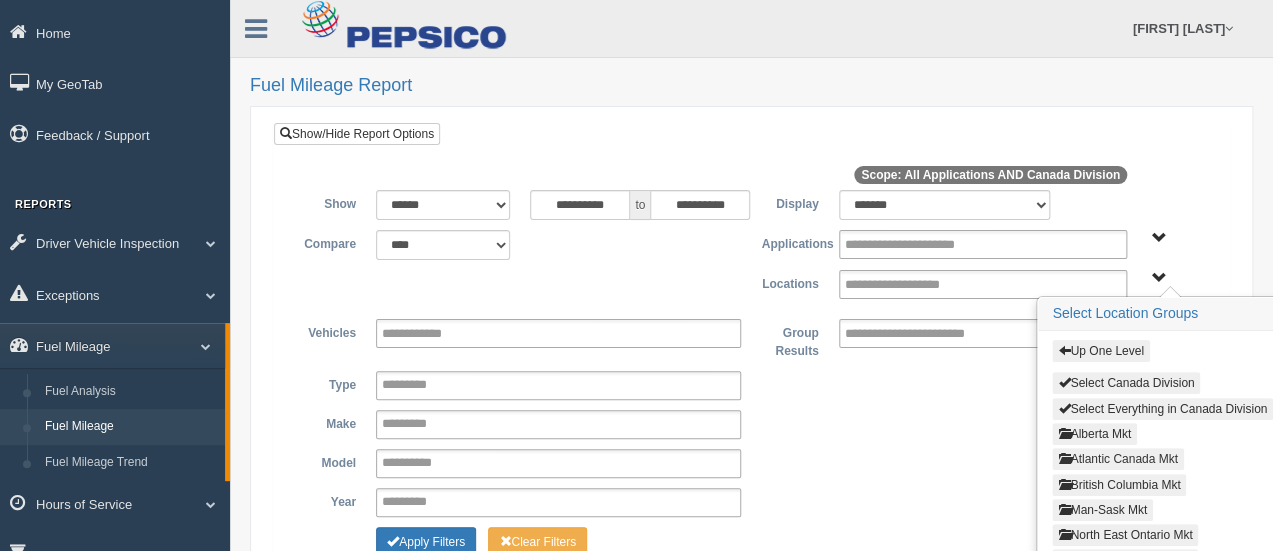 click on "Atlantic Canada Mkt" at bounding box center [1117, 459] 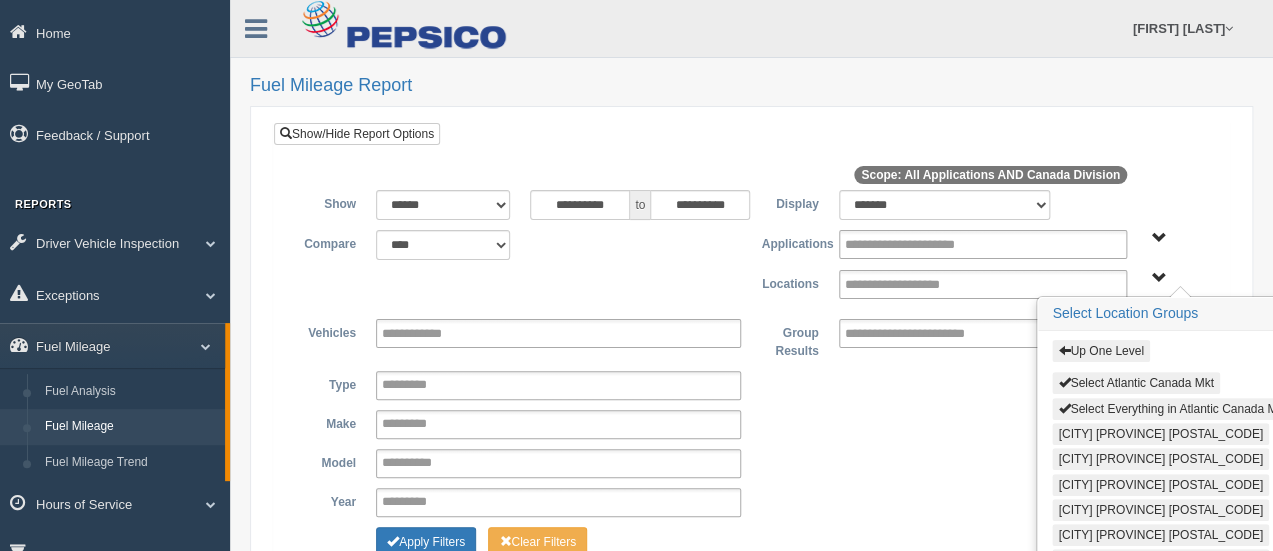 click on "Select Everything in Atlantic Canada Mkt" at bounding box center (1172, 409) 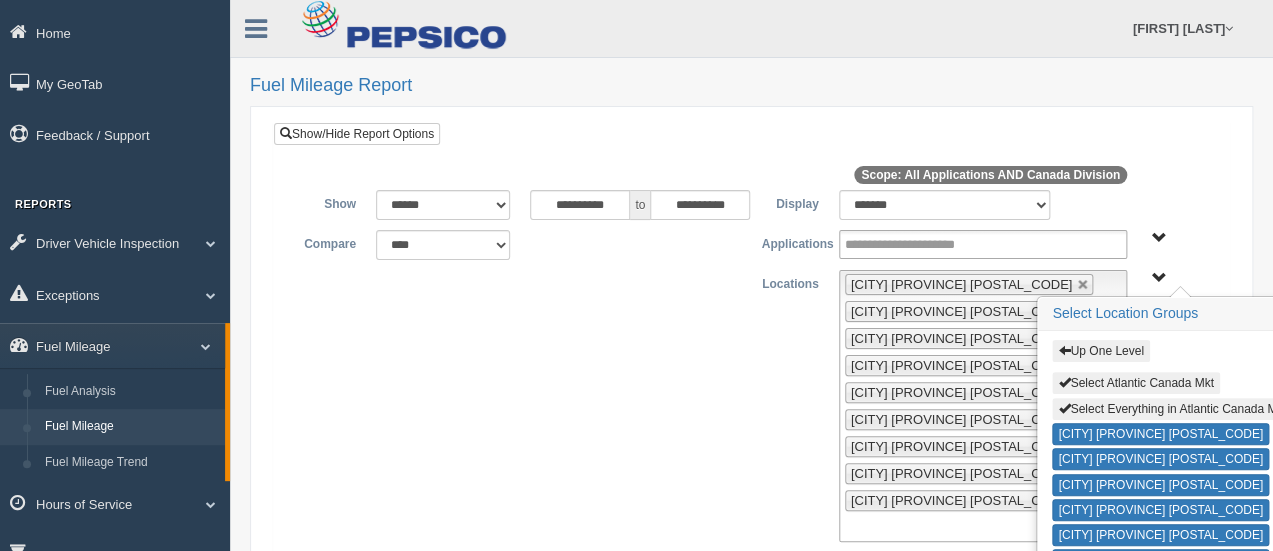 click on "**********" at bounding box center [751, 406] 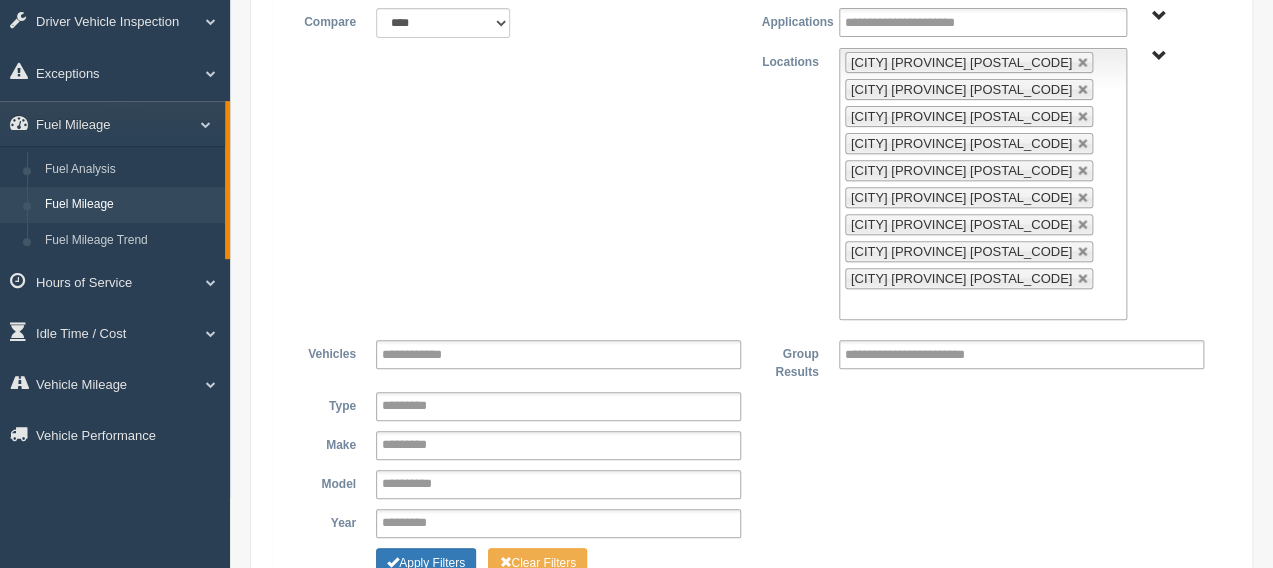 scroll, scrollTop: 321, scrollLeft: 0, axis: vertical 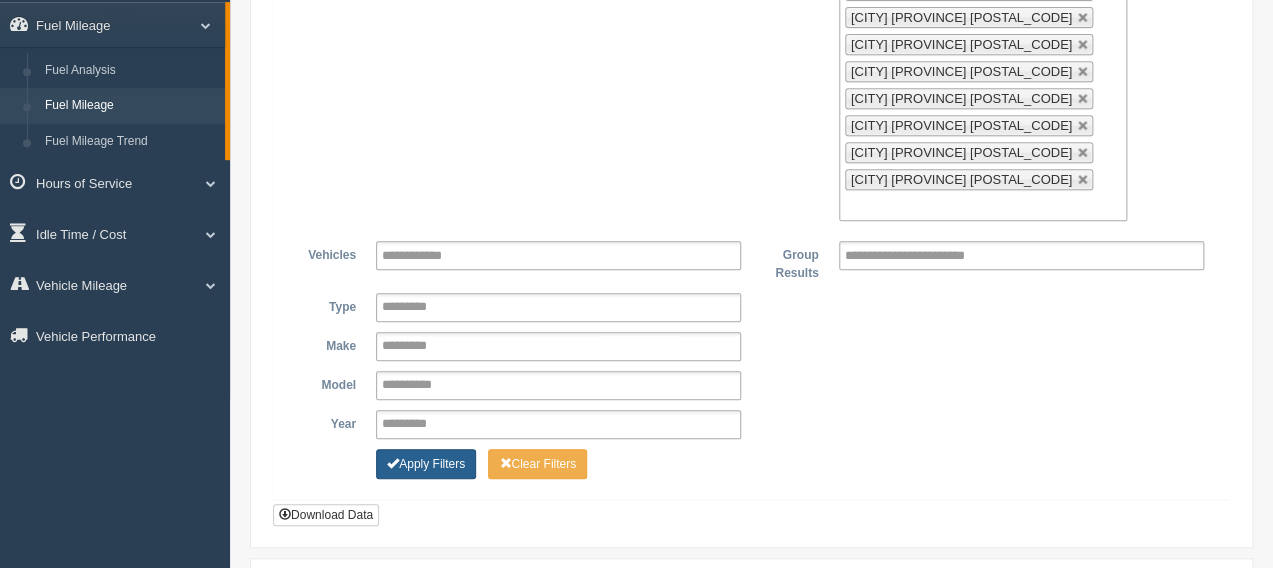 click on "Apply Filters" at bounding box center (426, 464) 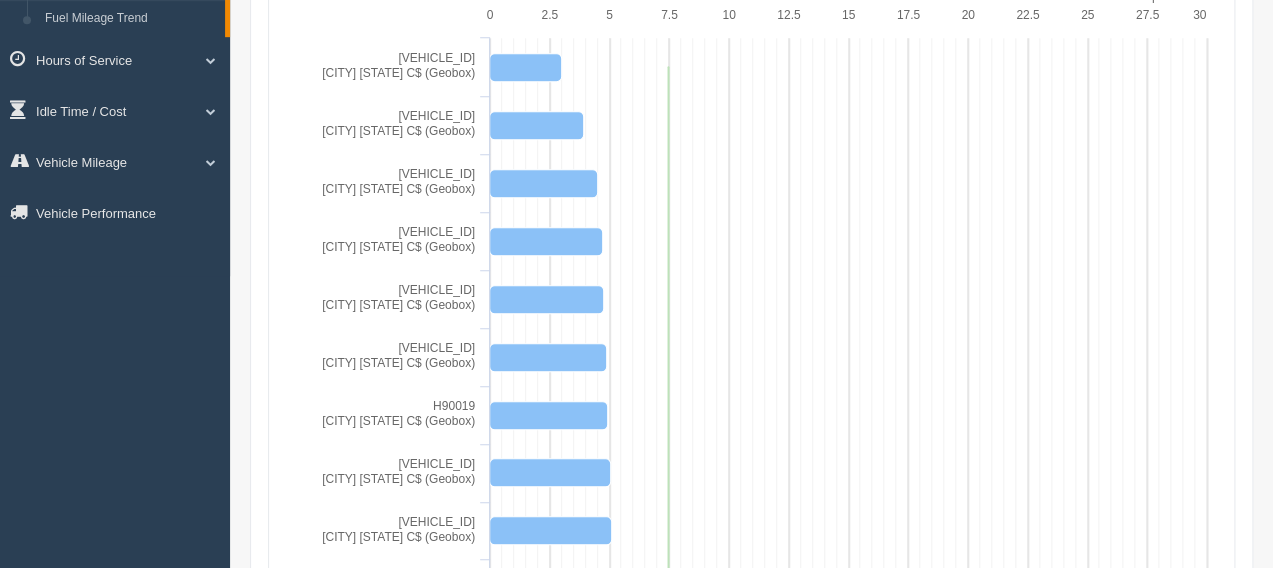 scroll, scrollTop: 0, scrollLeft: 0, axis: both 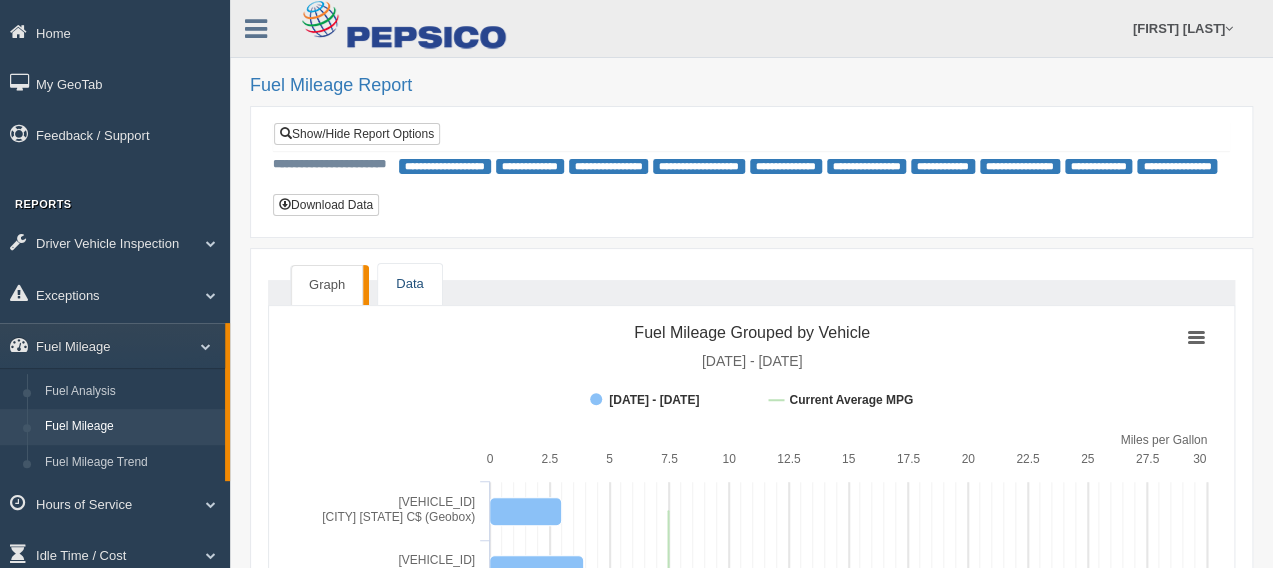 click on "Data" at bounding box center (409, 284) 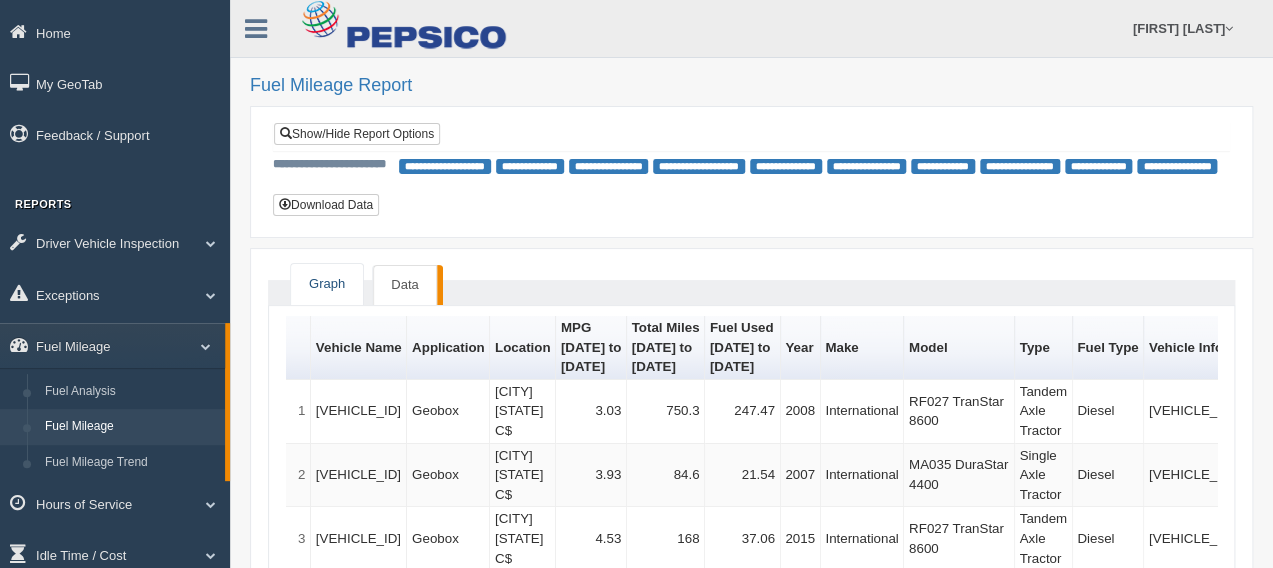 click on "Graph" at bounding box center [327, 284] 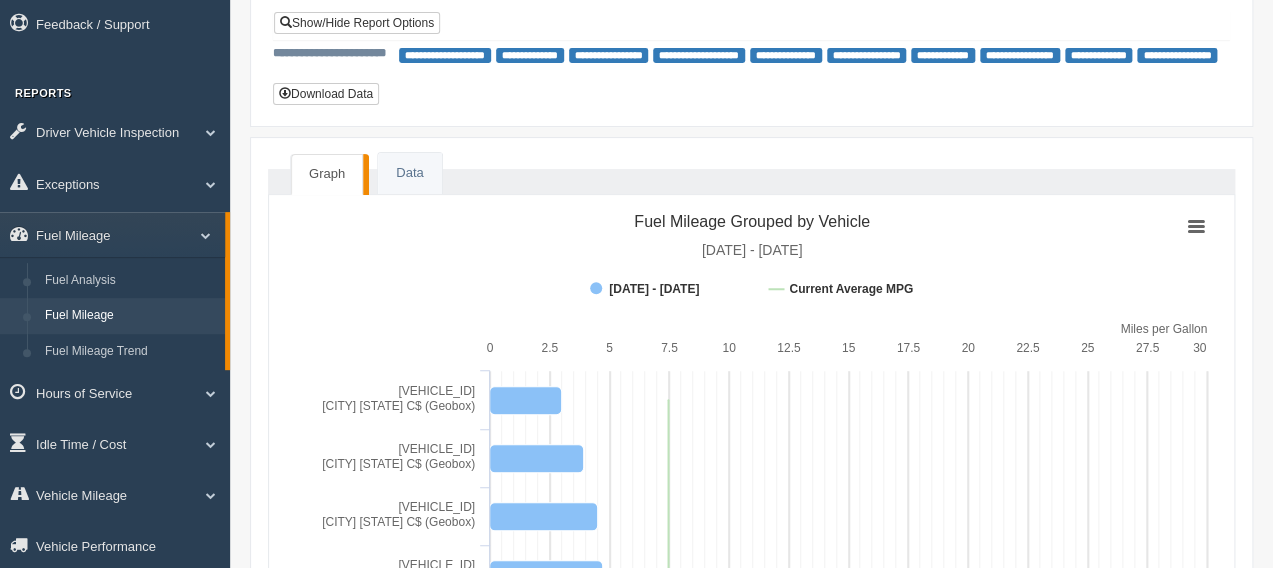 scroll, scrollTop: 0, scrollLeft: 0, axis: both 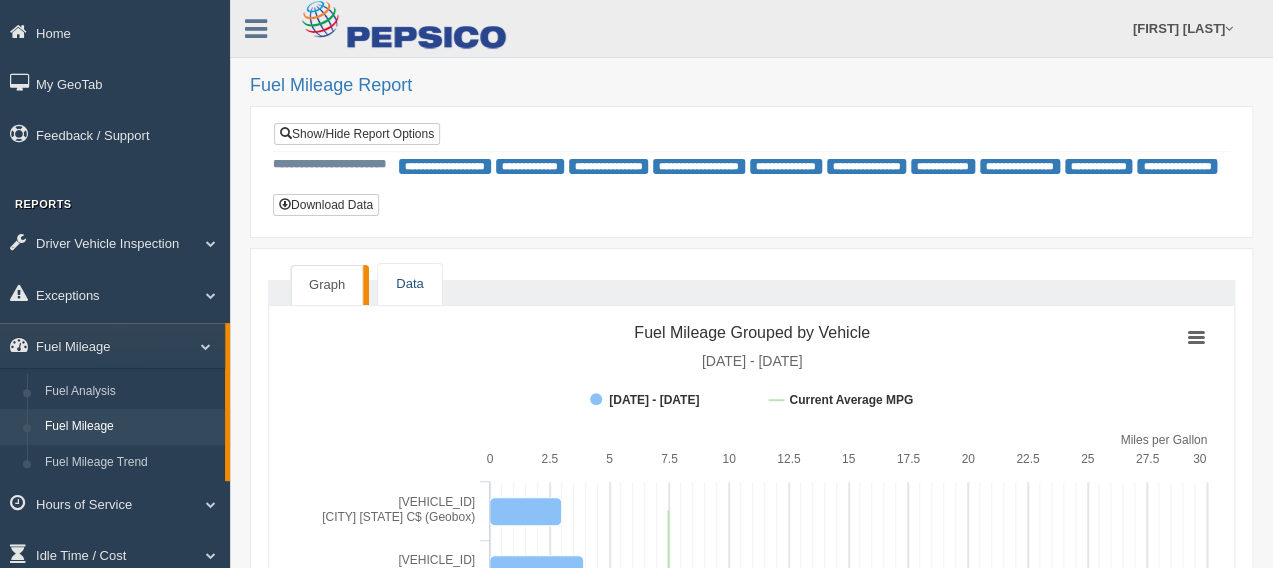 click on "Data" at bounding box center (409, 284) 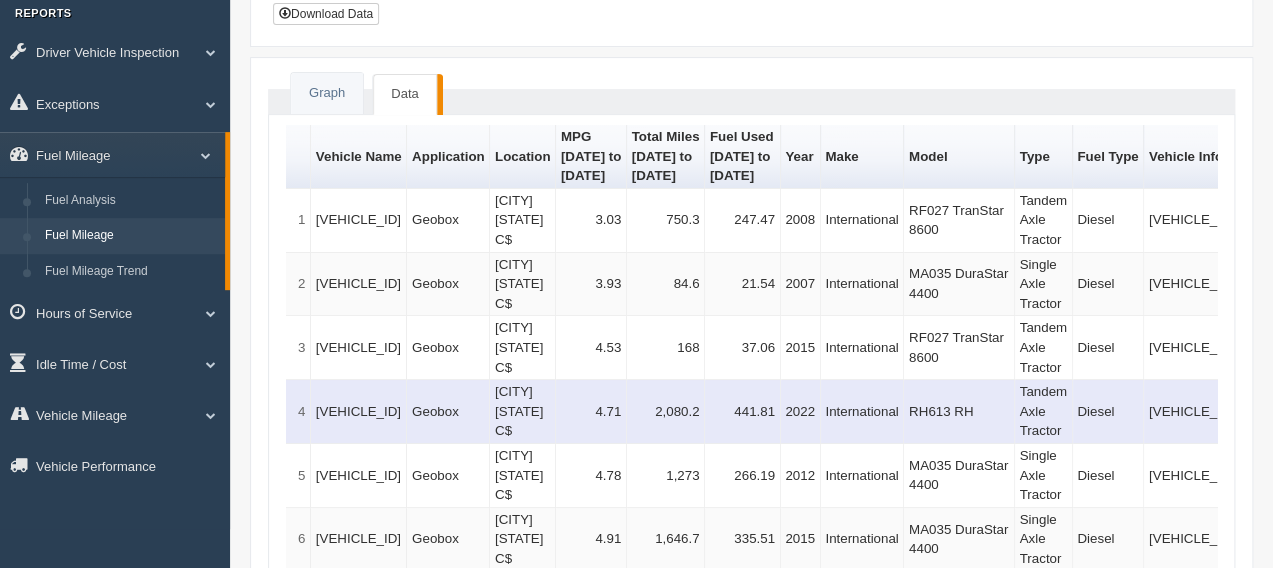 scroll, scrollTop: 222, scrollLeft: 0, axis: vertical 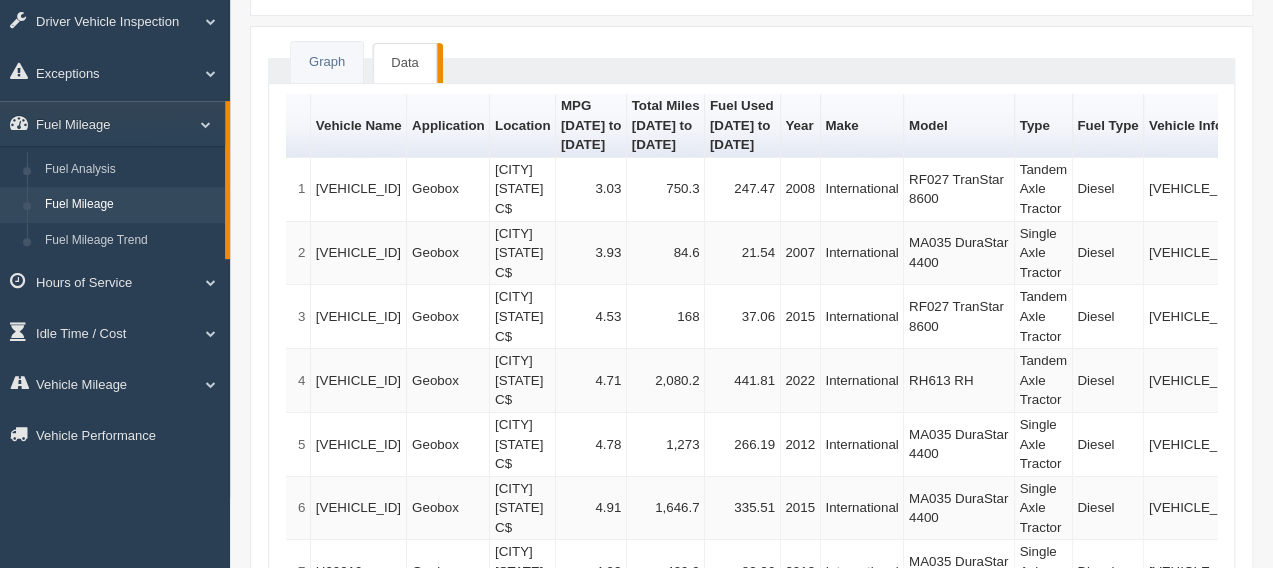 click on "Vehicle Name" at bounding box center [359, 126] 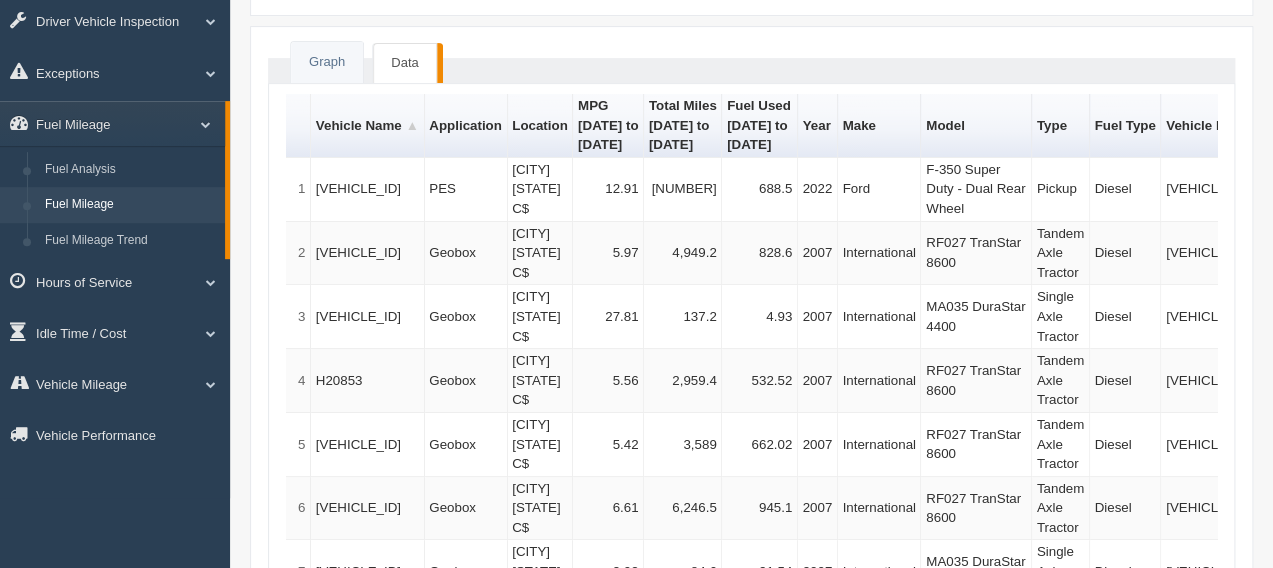 click on "Vehicle Name" at bounding box center (367, 126) 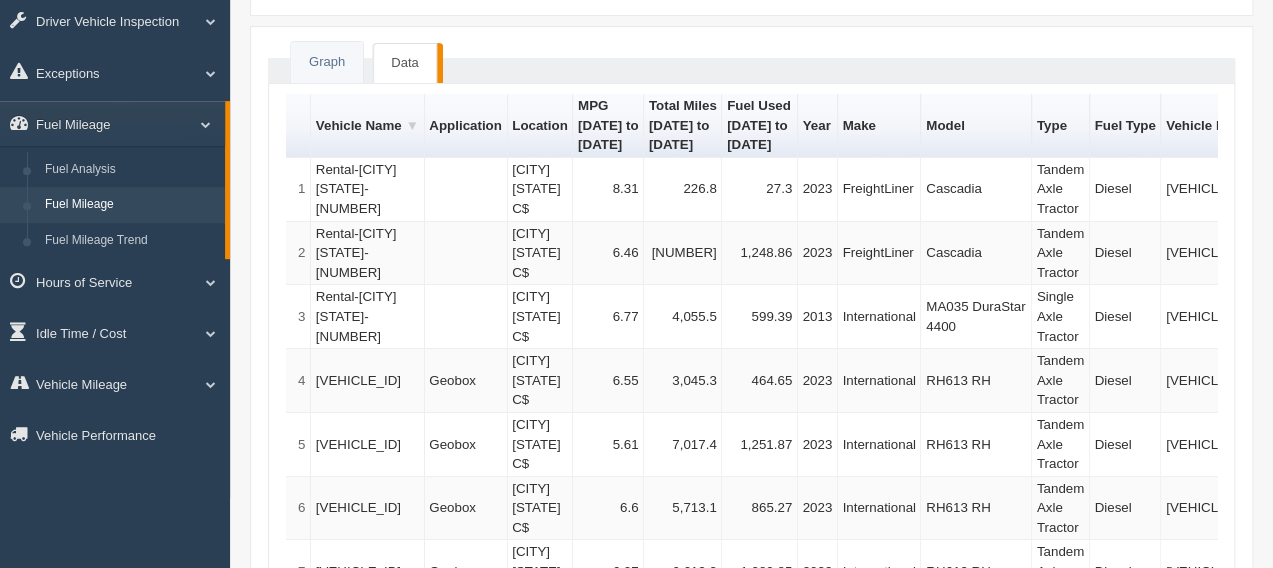click on "Vehicle Name" at bounding box center [367, 126] 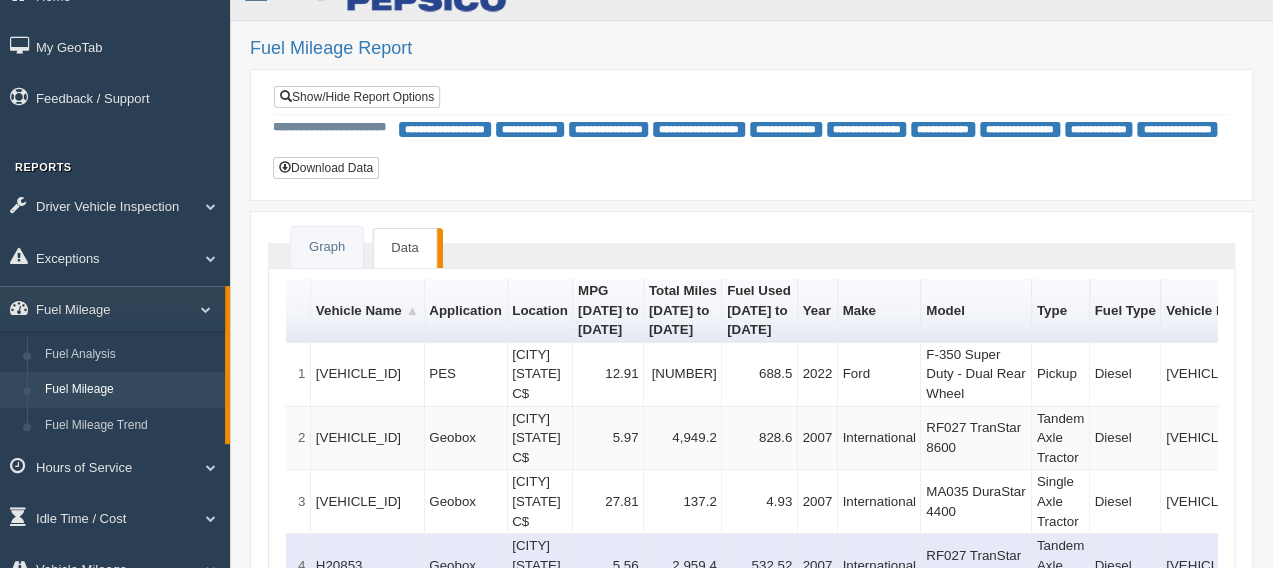 scroll, scrollTop: 0, scrollLeft: 0, axis: both 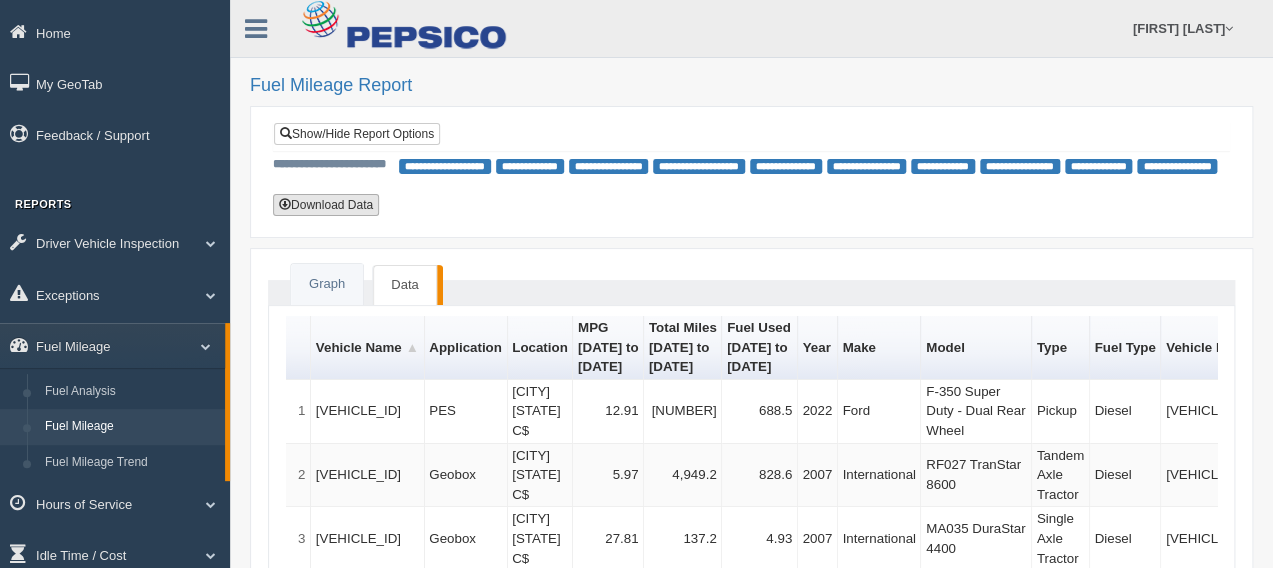 click on "Download Data" at bounding box center (326, 205) 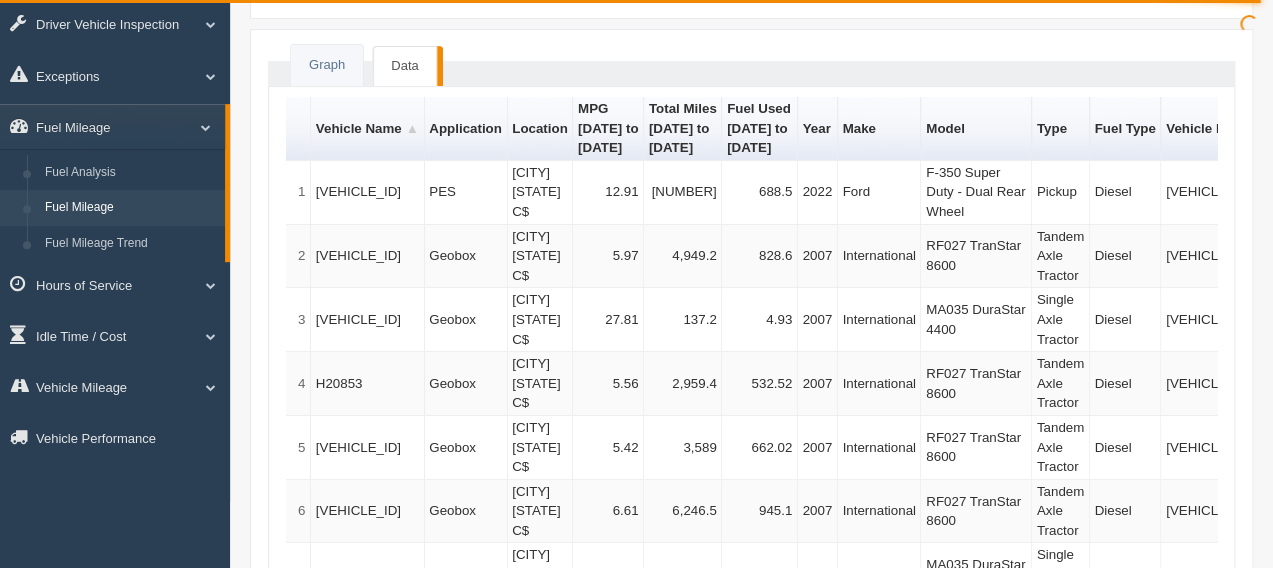 scroll, scrollTop: 111, scrollLeft: 0, axis: vertical 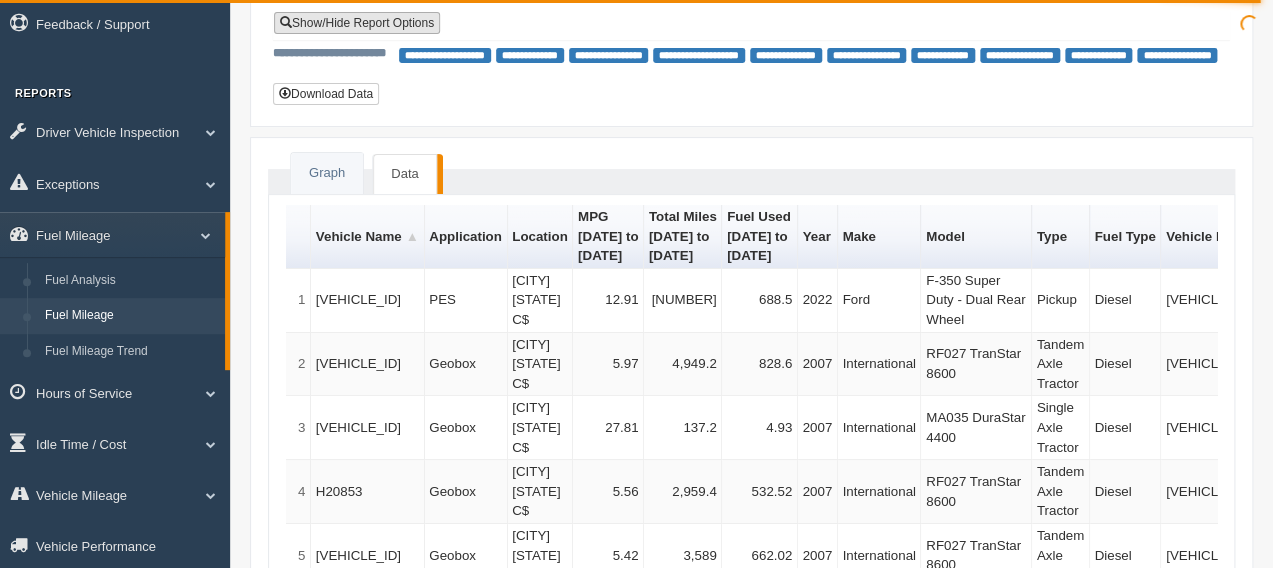 click on "Show/Hide Report Options" at bounding box center [357, 23] 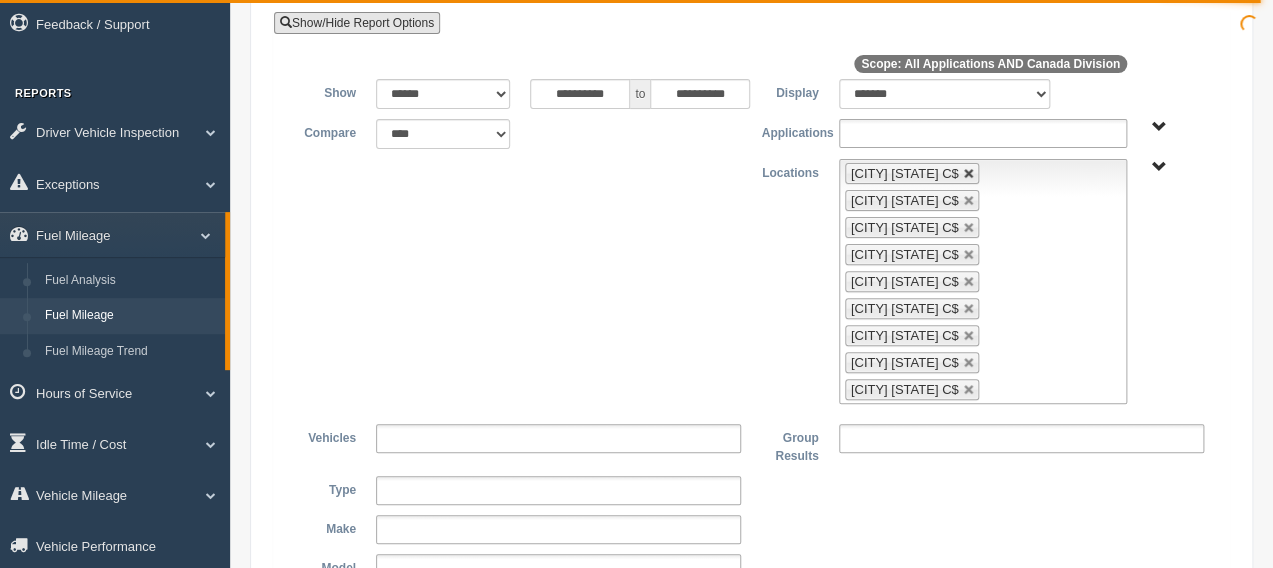 click at bounding box center [969, 174] 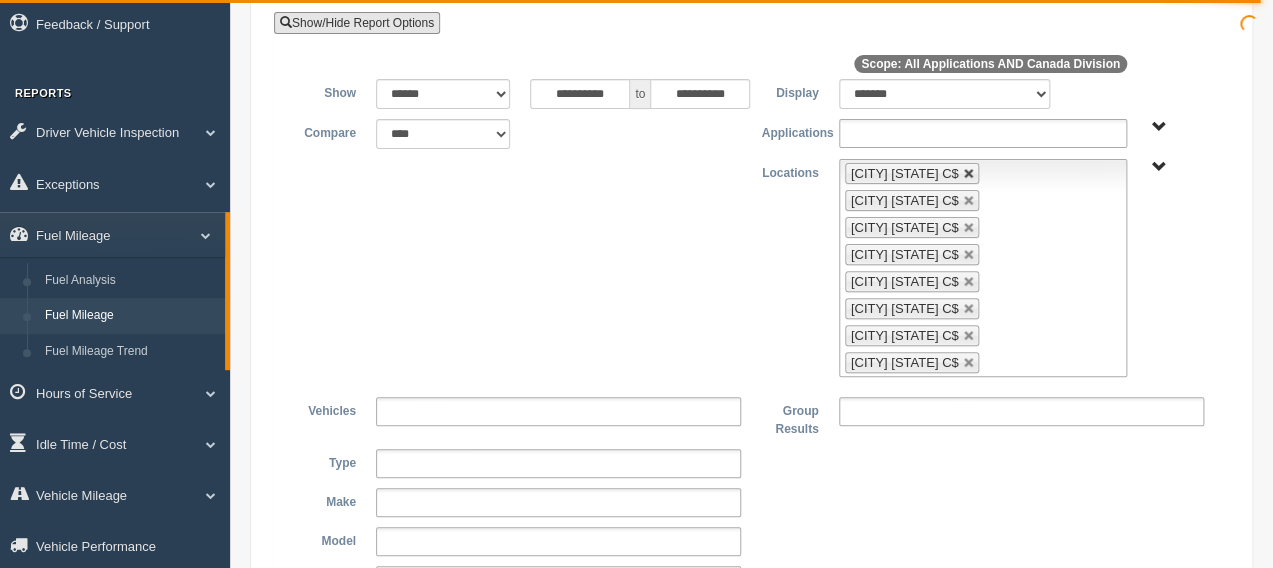 click at bounding box center (969, 174) 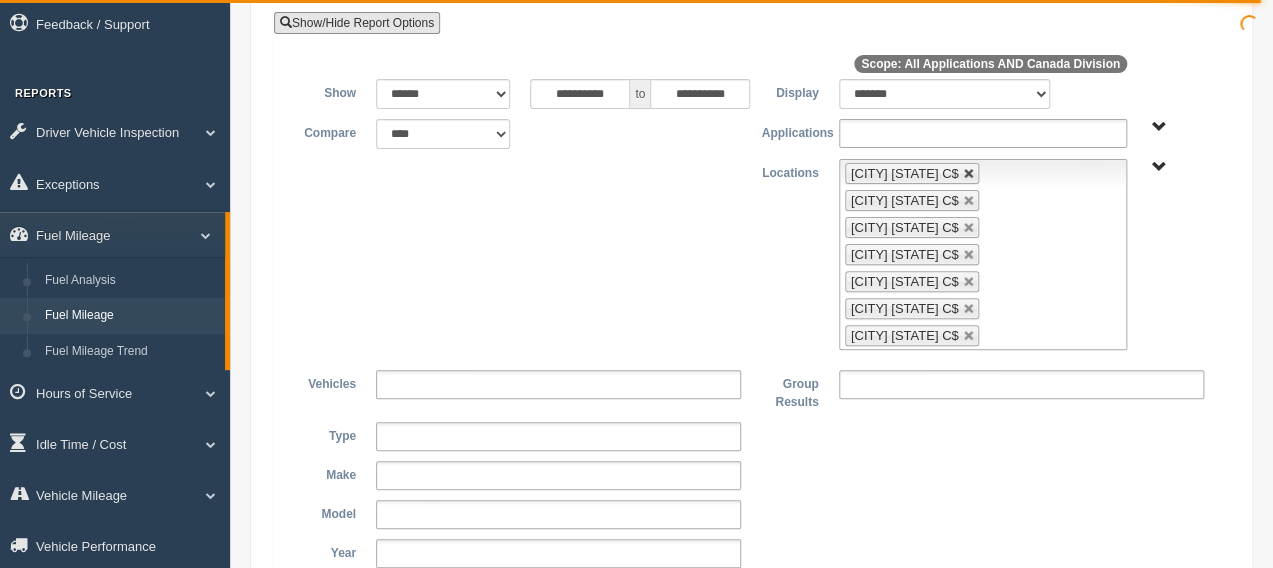 click at bounding box center [969, 174] 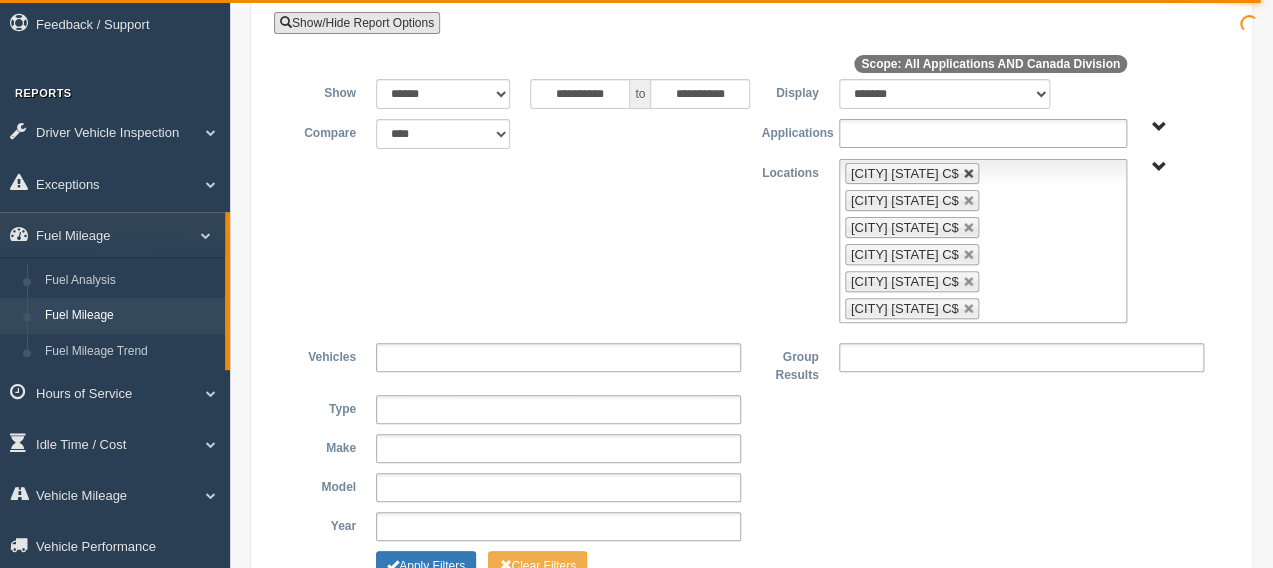 click at bounding box center [969, 174] 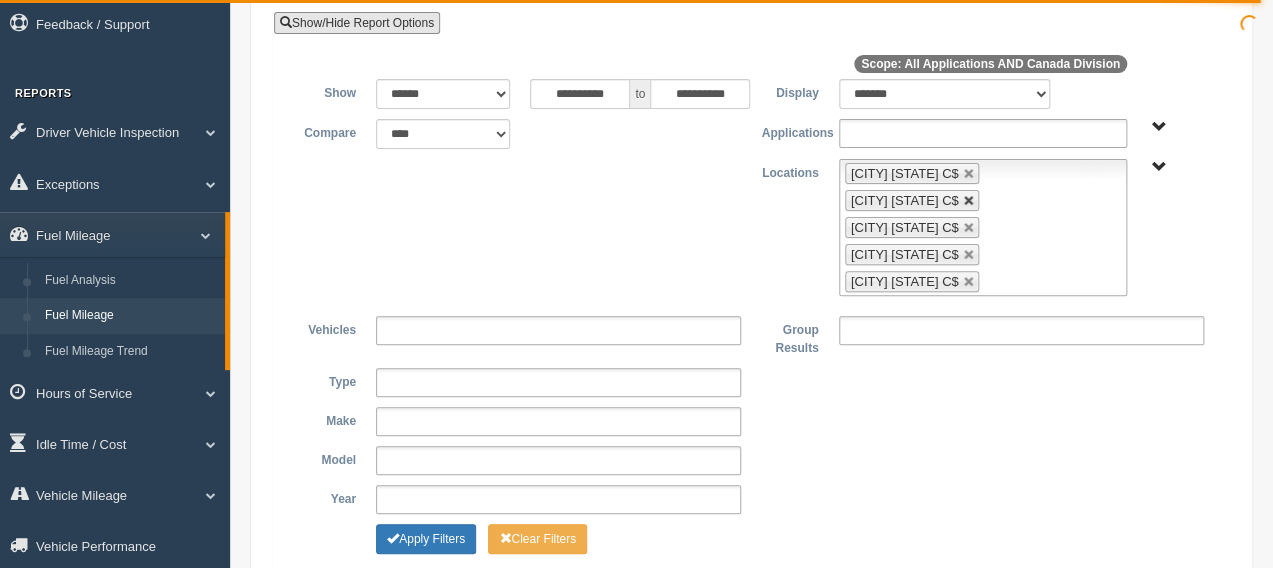 click at bounding box center [969, 174] 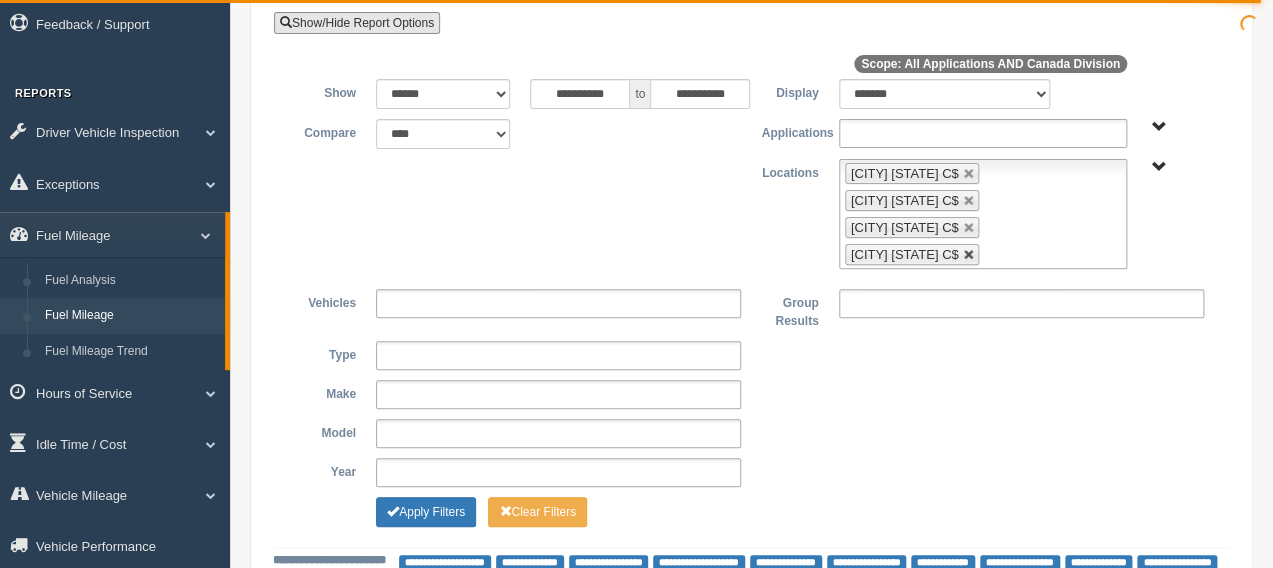 click at bounding box center [969, 174] 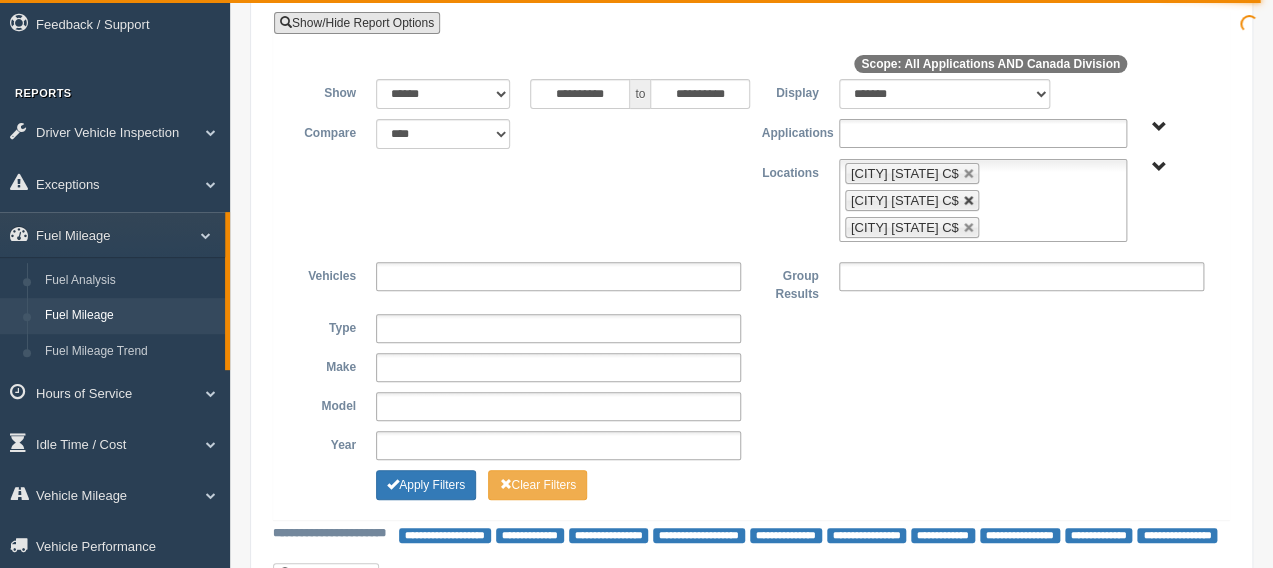 click at bounding box center [969, 174] 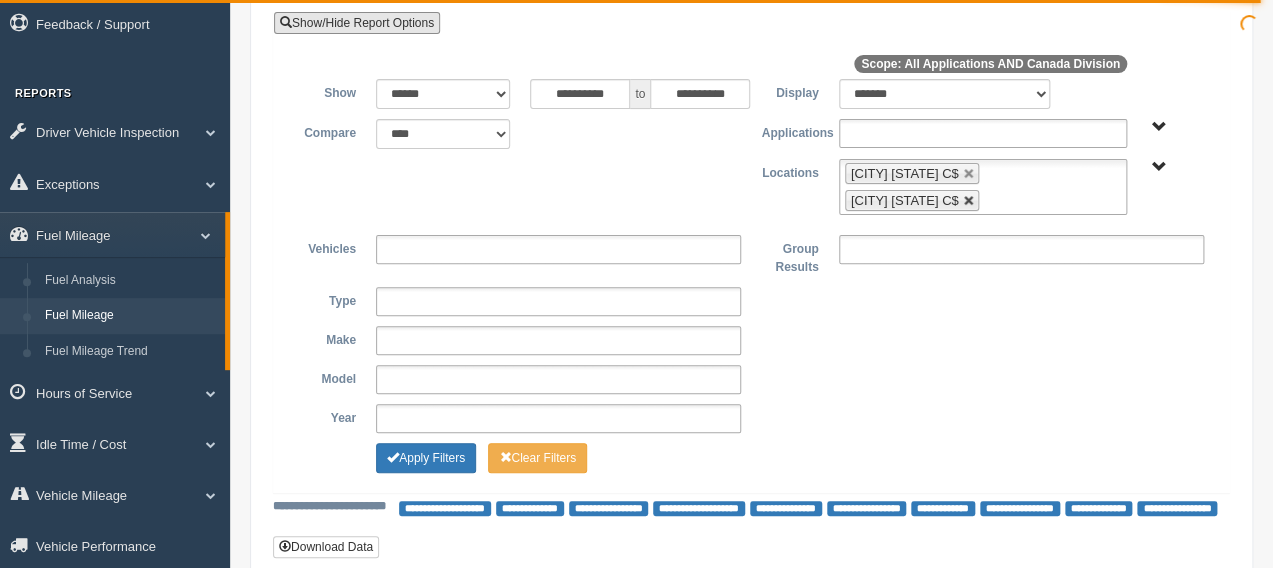 click at bounding box center (969, 174) 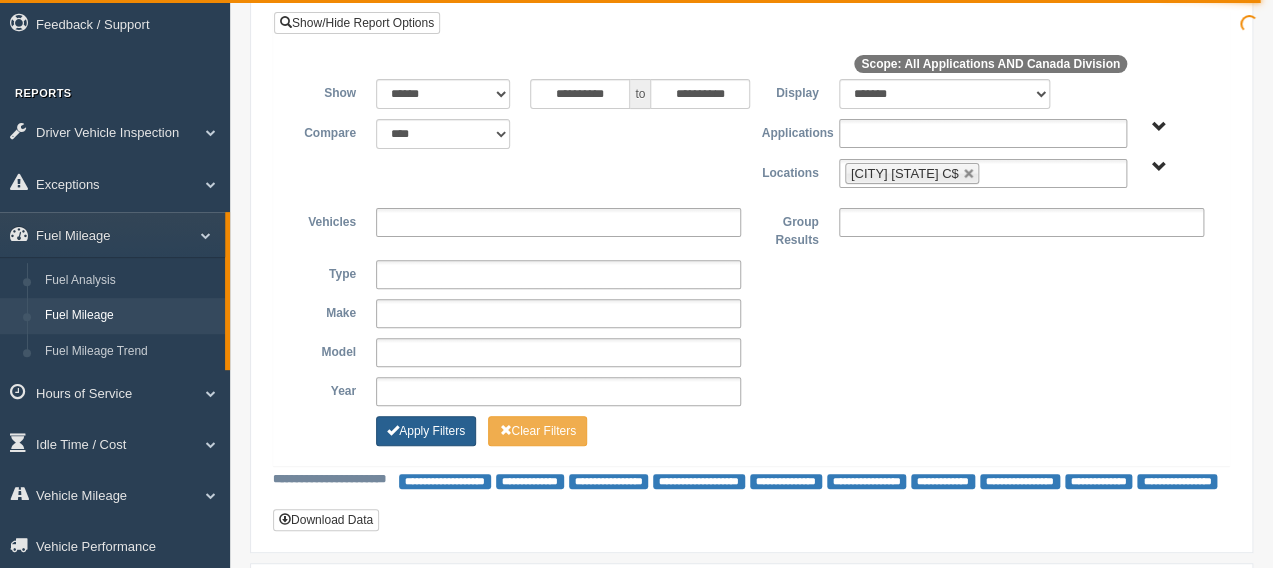 click on "Apply Filters" at bounding box center (426, 431) 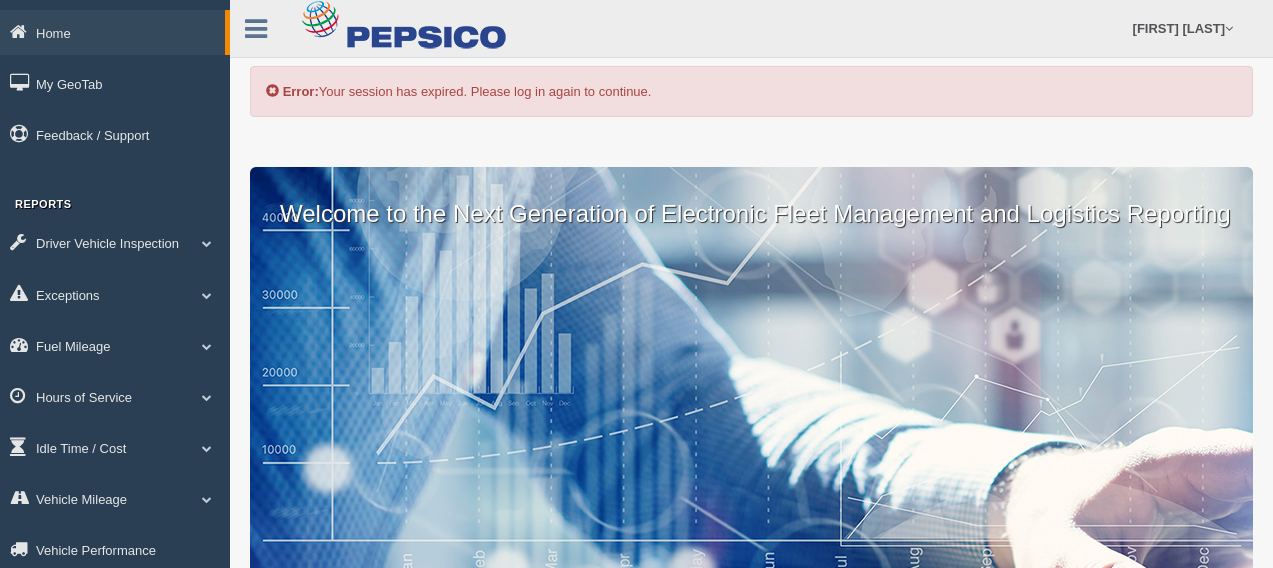scroll, scrollTop: 0, scrollLeft: 0, axis: both 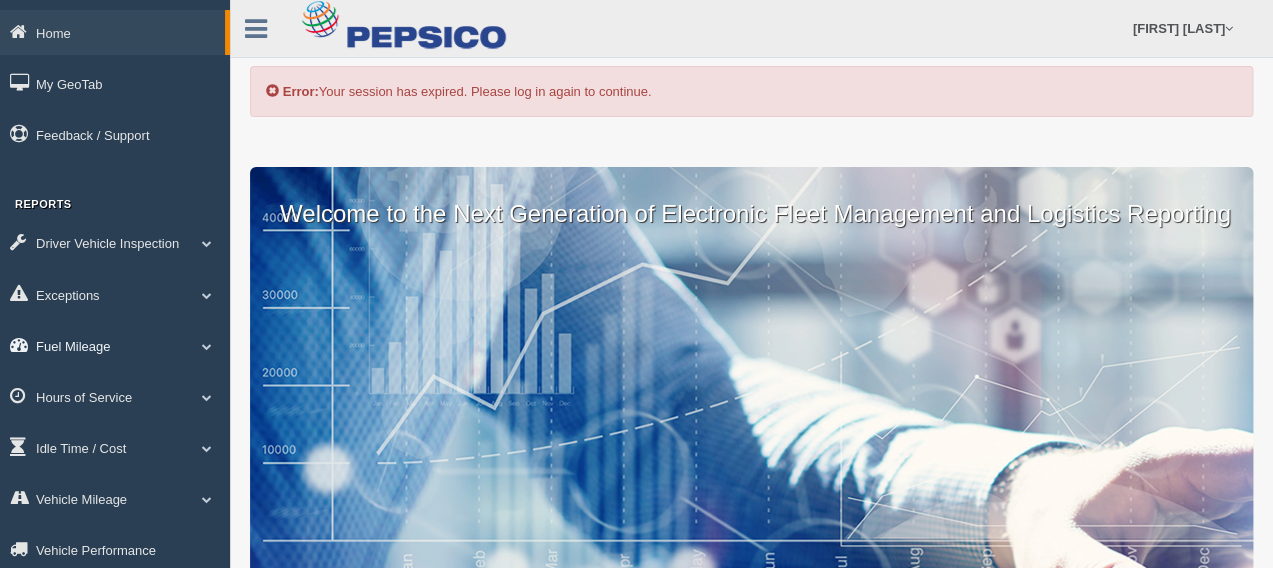 click on "Fuel Mileage" at bounding box center [112, 32] 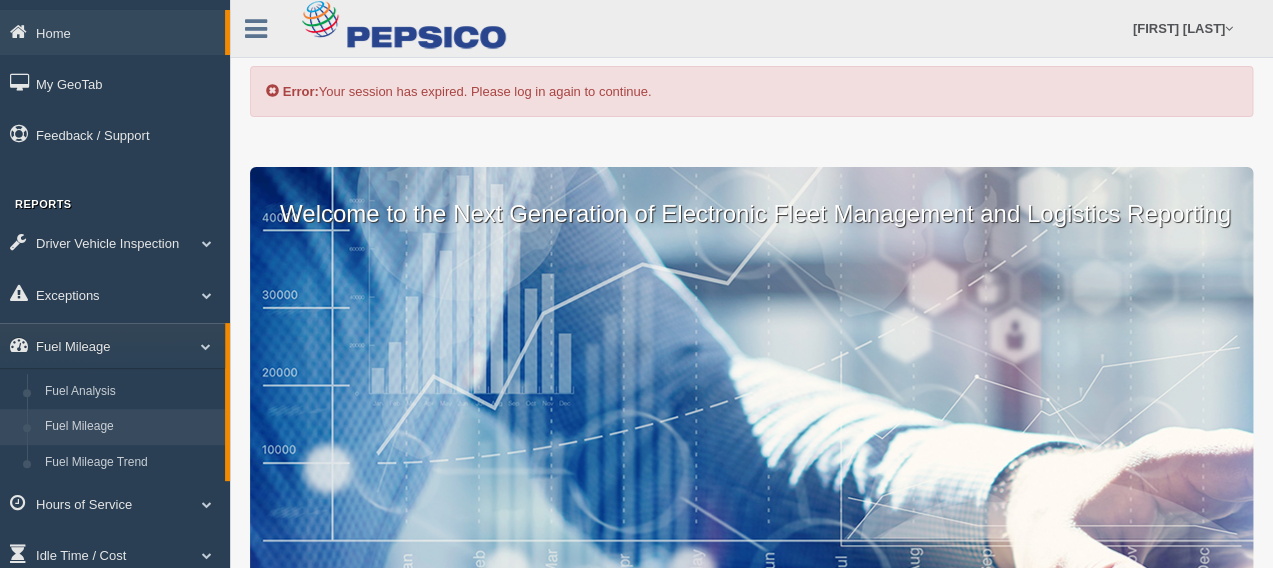 click on "Fuel Mileage" at bounding box center (130, 427) 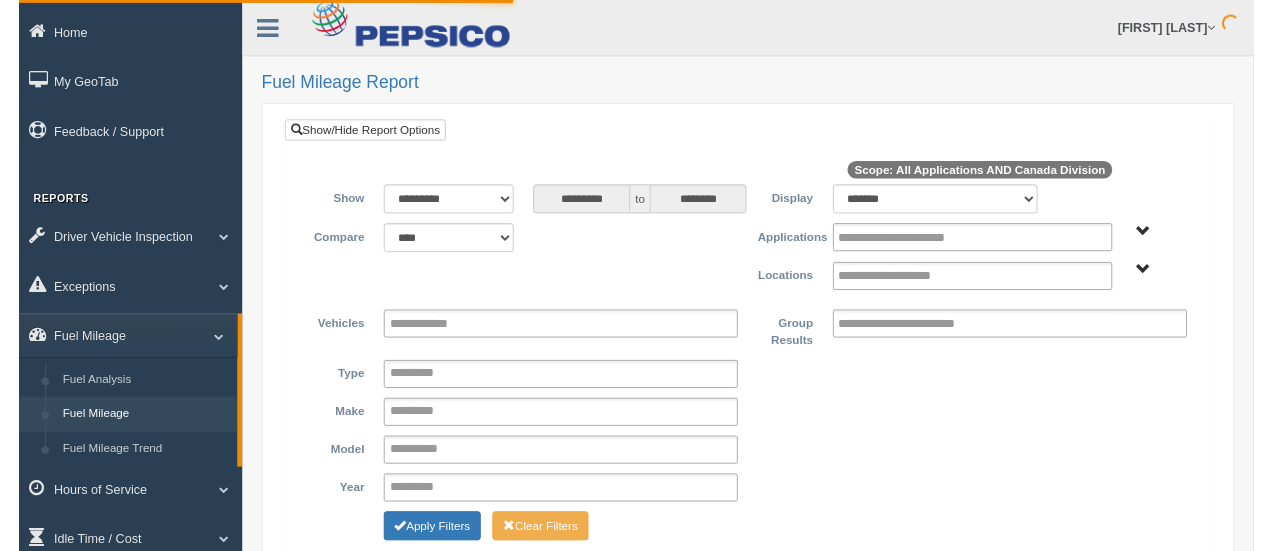 scroll, scrollTop: 0, scrollLeft: 0, axis: both 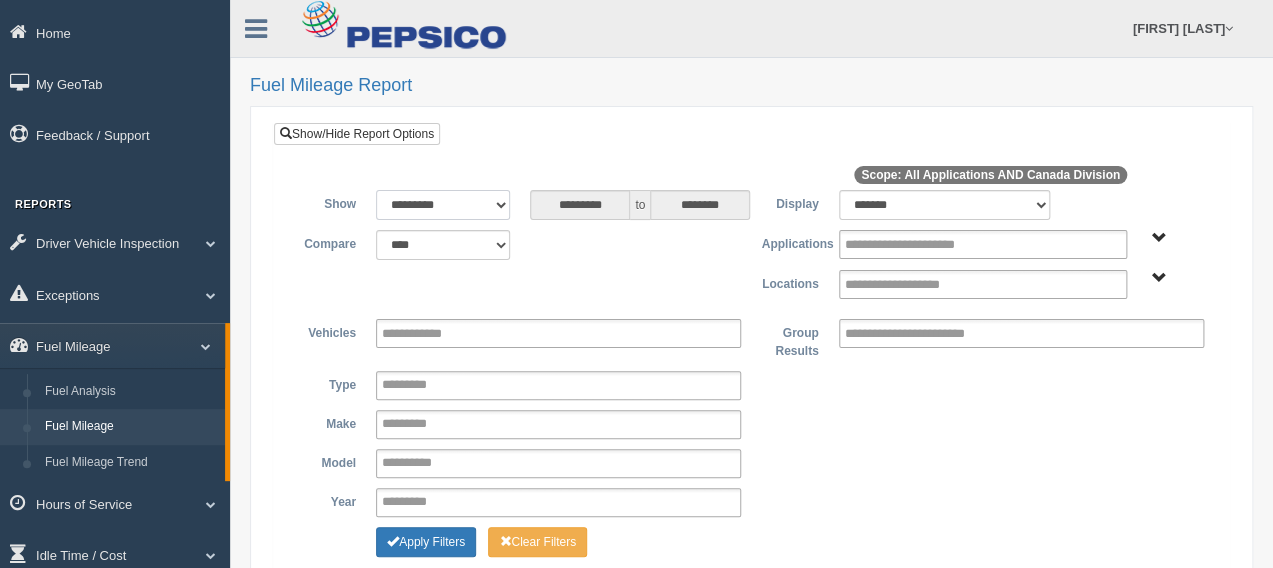 click on "**********" at bounding box center (443, 205) 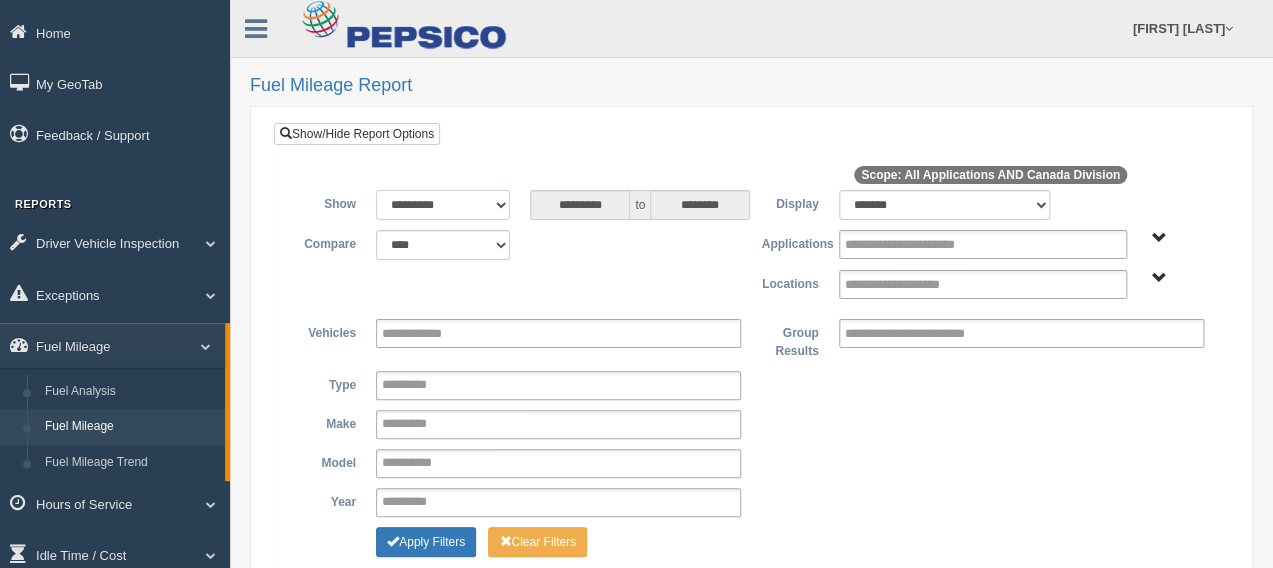 select on "******" 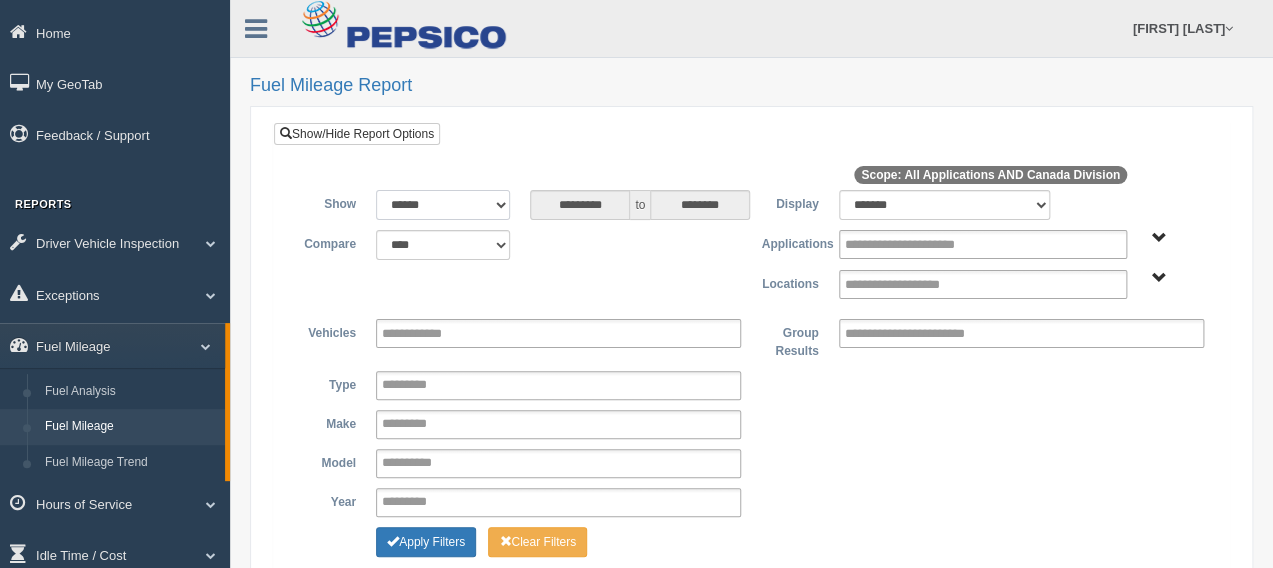 click on "**********" at bounding box center (443, 205) 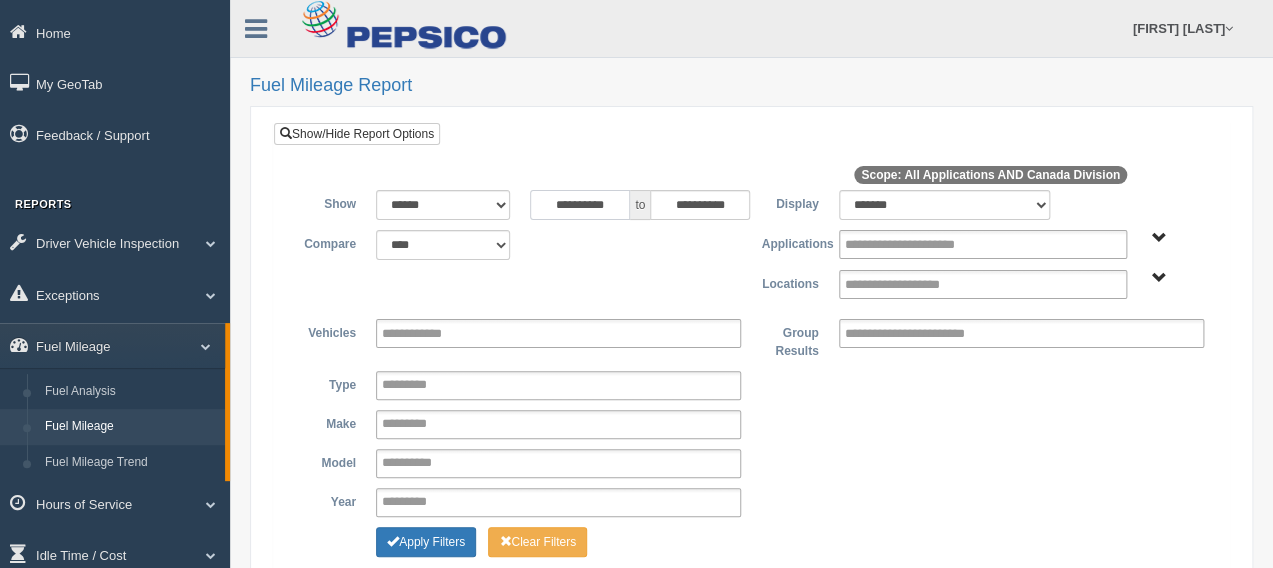 click on "**********" at bounding box center [580, 205] 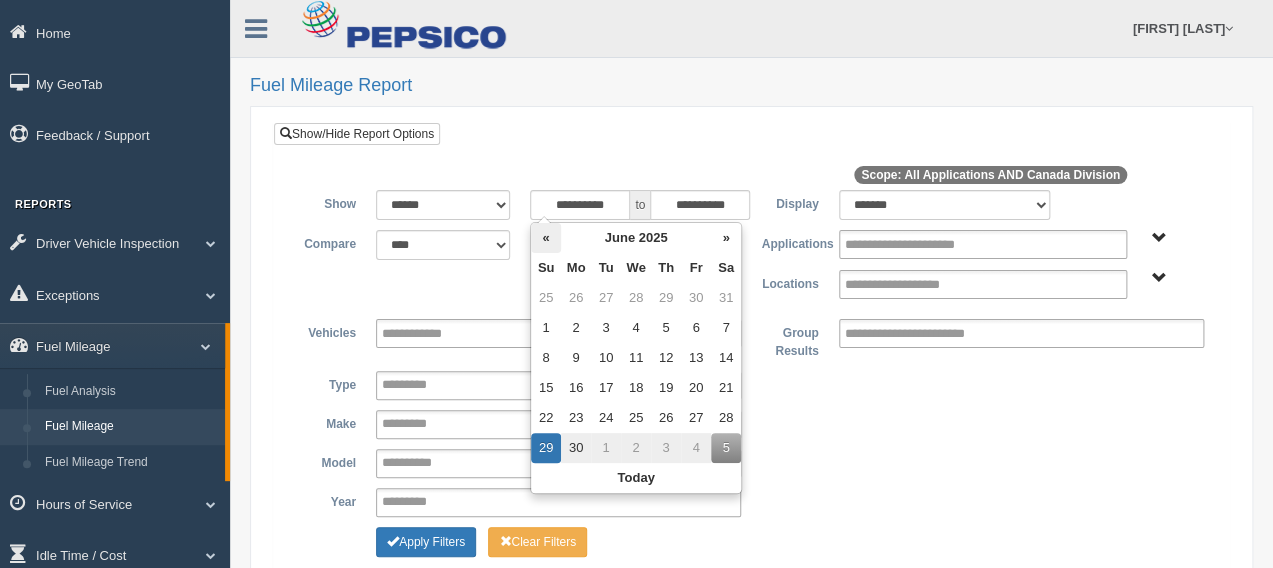 click on "«" at bounding box center [546, 238] 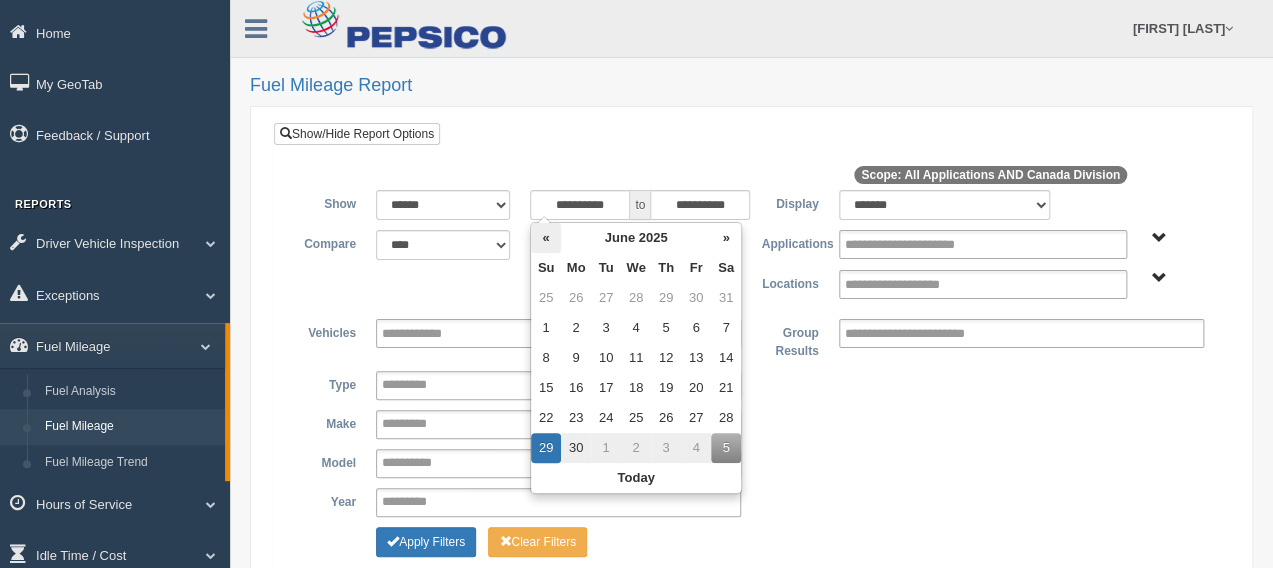 click on "«" at bounding box center [546, 238] 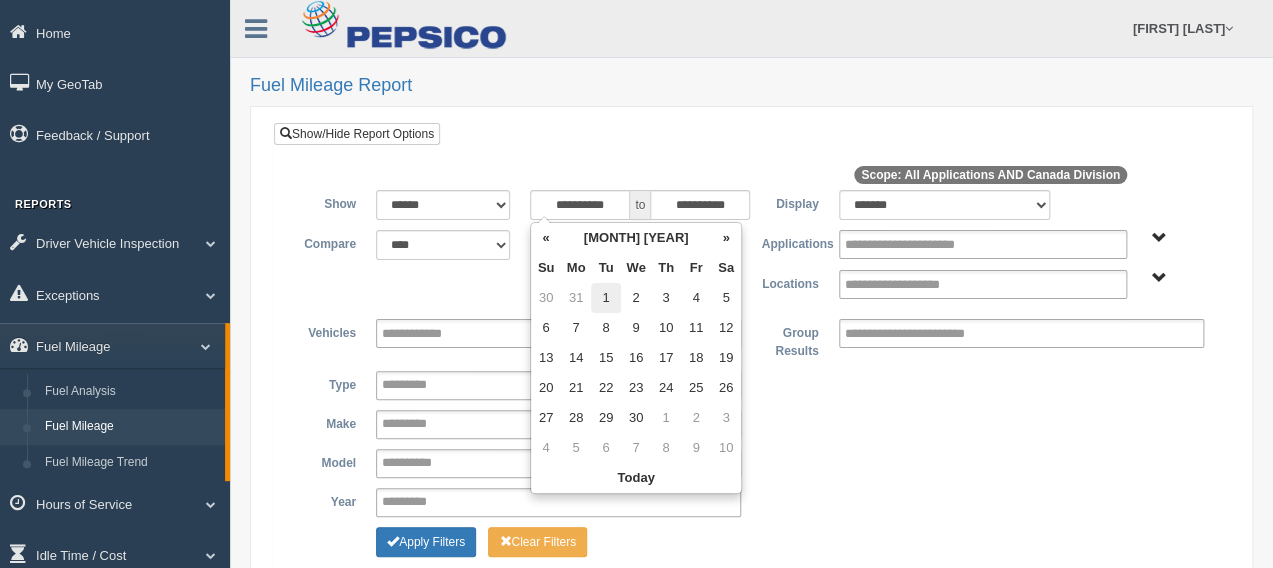 click on "1" at bounding box center (606, 298) 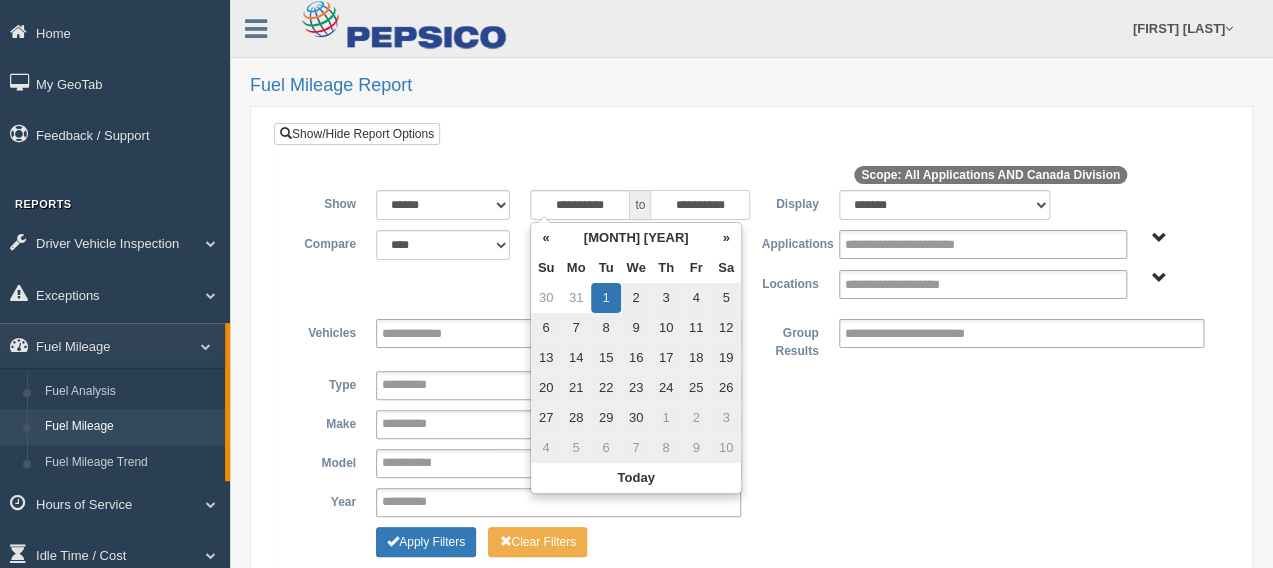 click on "**********" at bounding box center [700, 205] 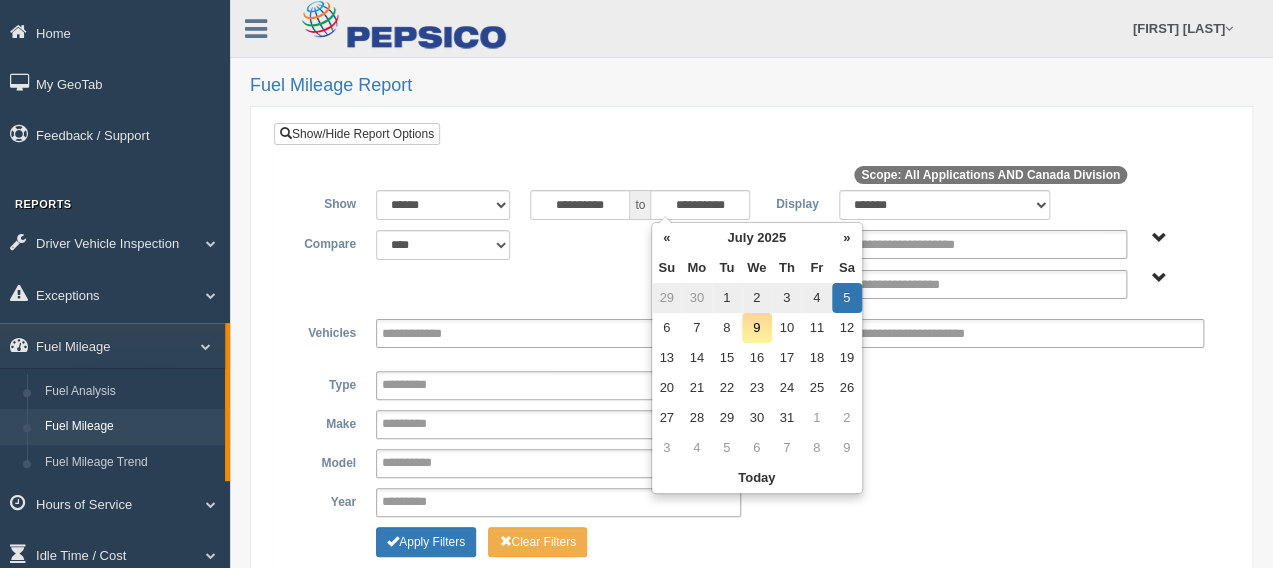 click on "30" at bounding box center (697, 298) 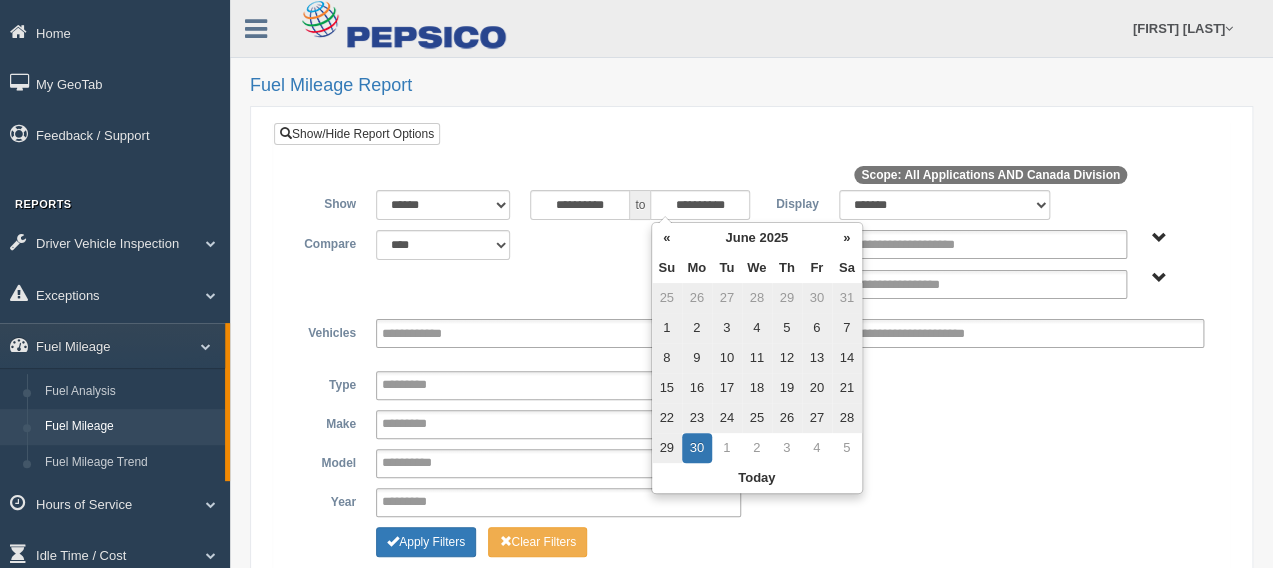 click on "**********" at bounding box center (751, 349) 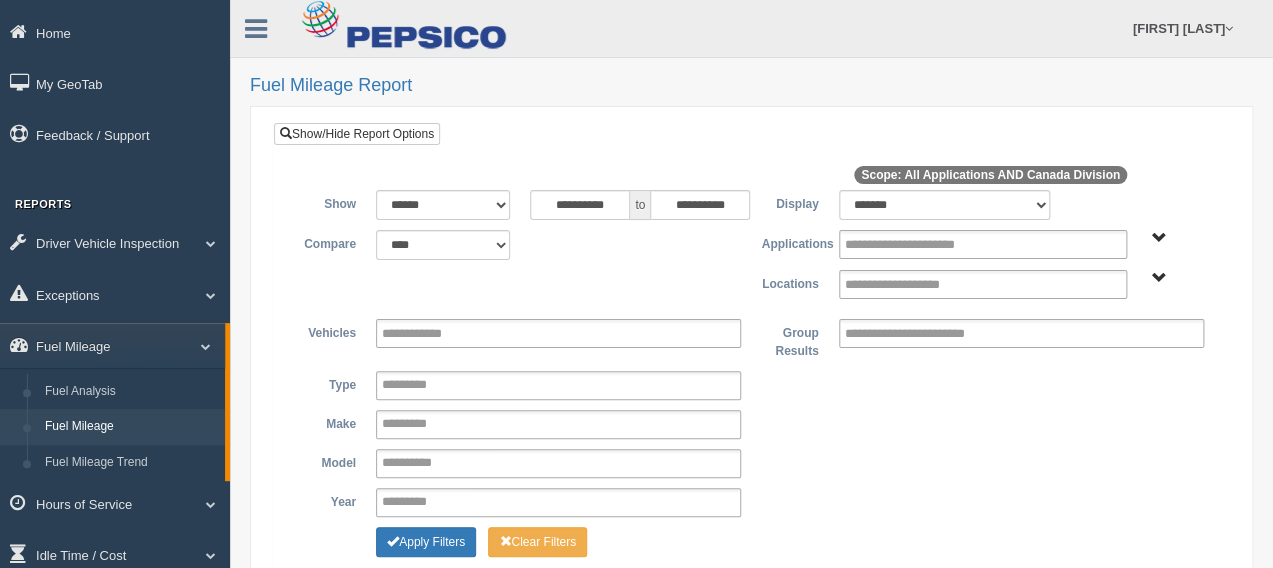 click on "Canada Division" at bounding box center (1159, 278) 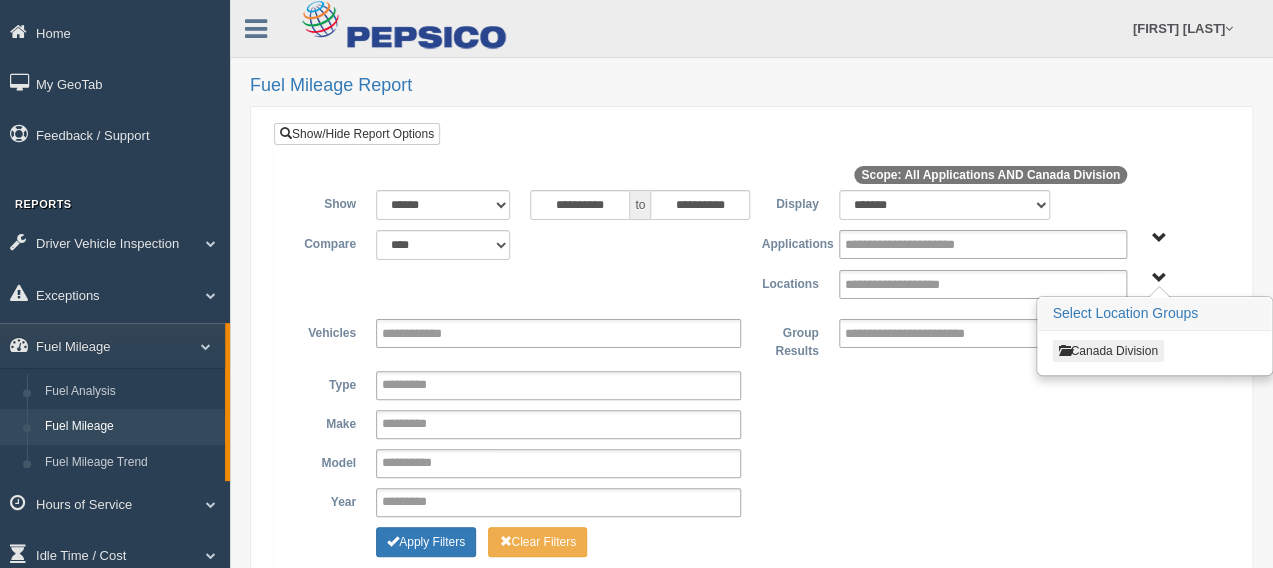 click on "Canada Division" at bounding box center [1107, 351] 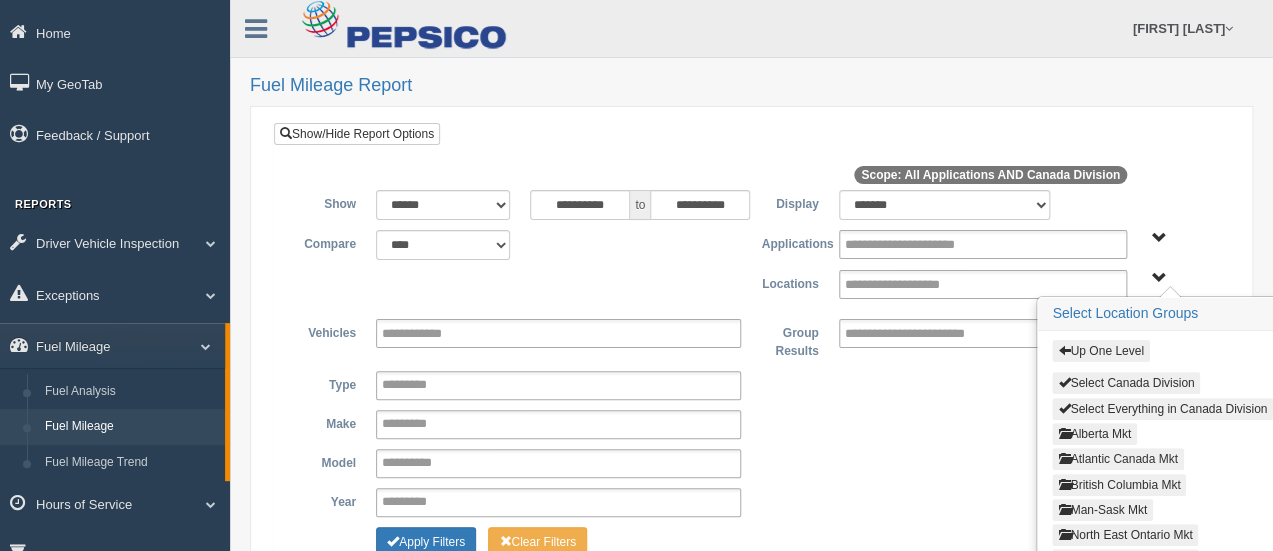 click on "Atlantic Canada Mkt" at bounding box center [1117, 459] 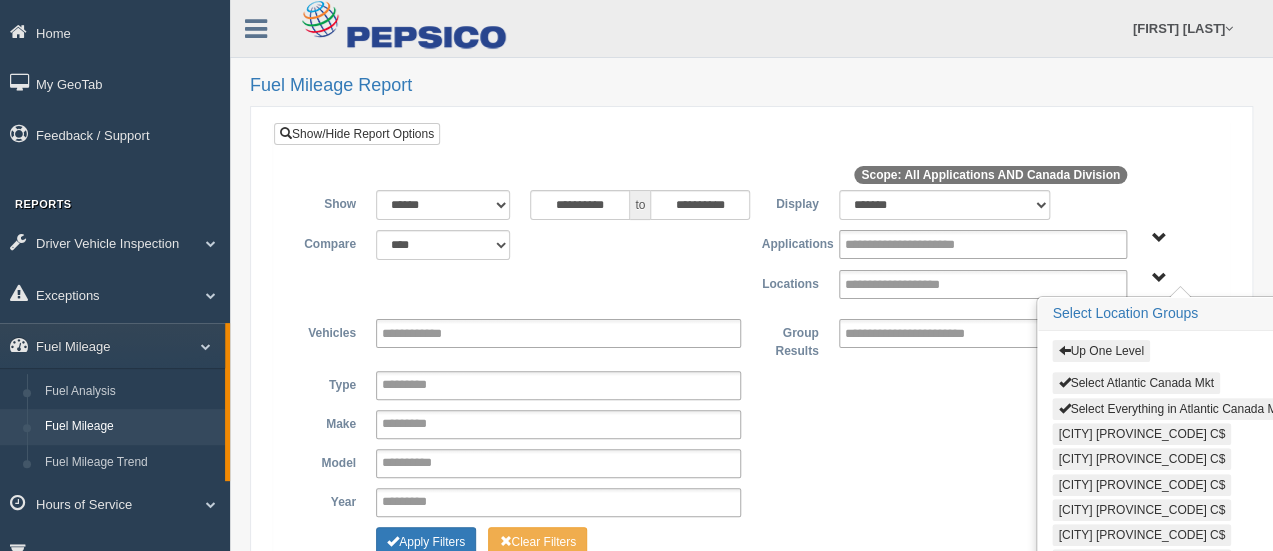 click on "[CITY] [PROVINCE] [POSTAL_CODE]" at bounding box center [1141, 535] 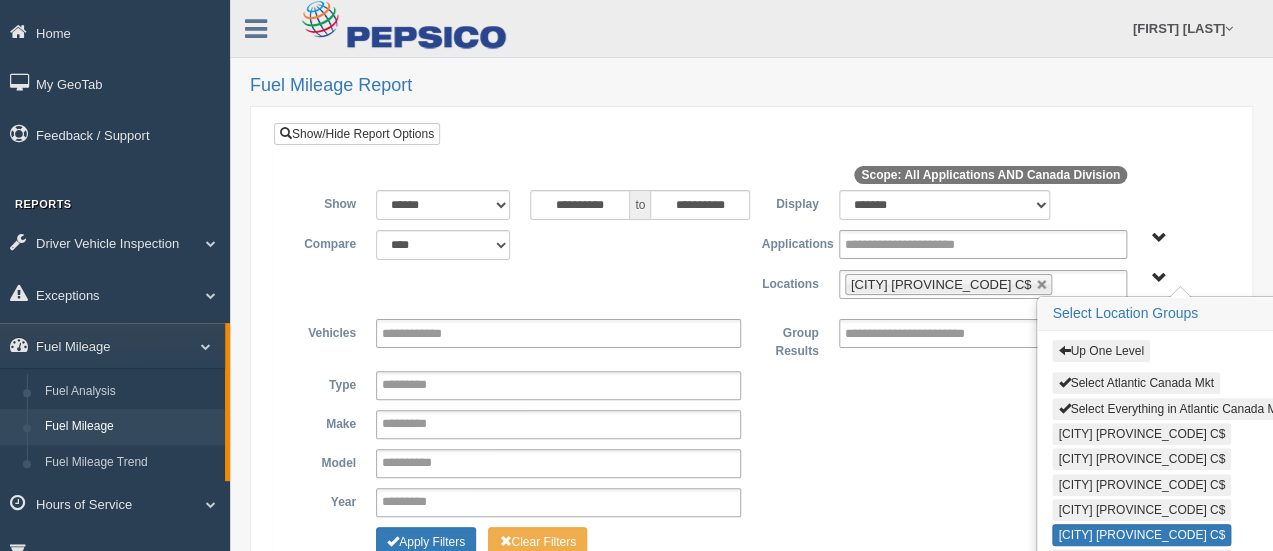 click on "**********" at bounding box center [751, 422] 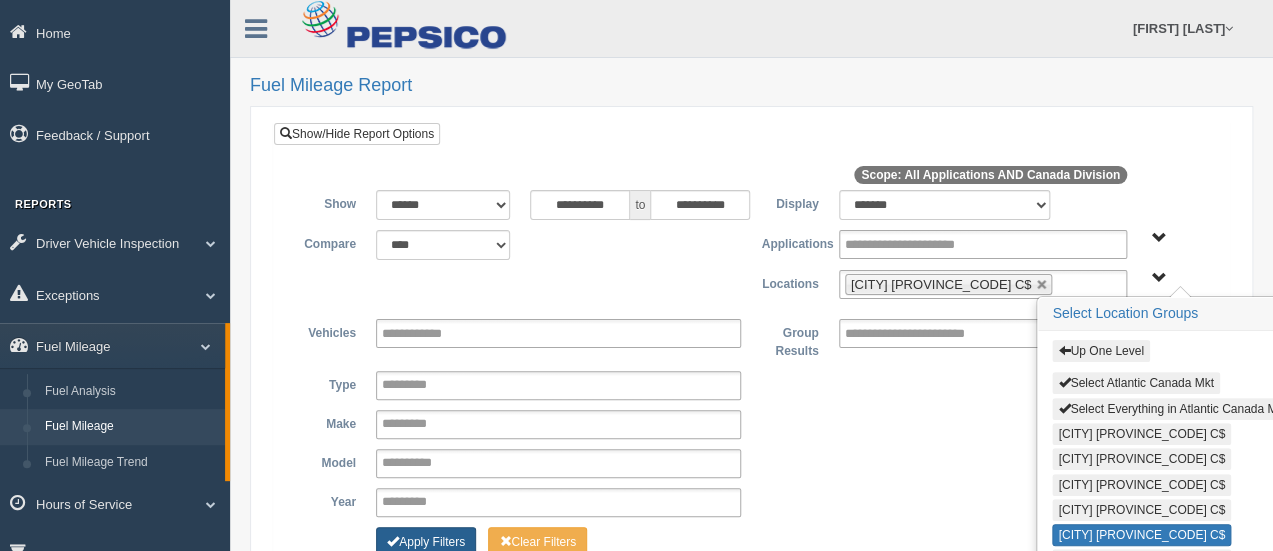 click at bounding box center (393, 541) 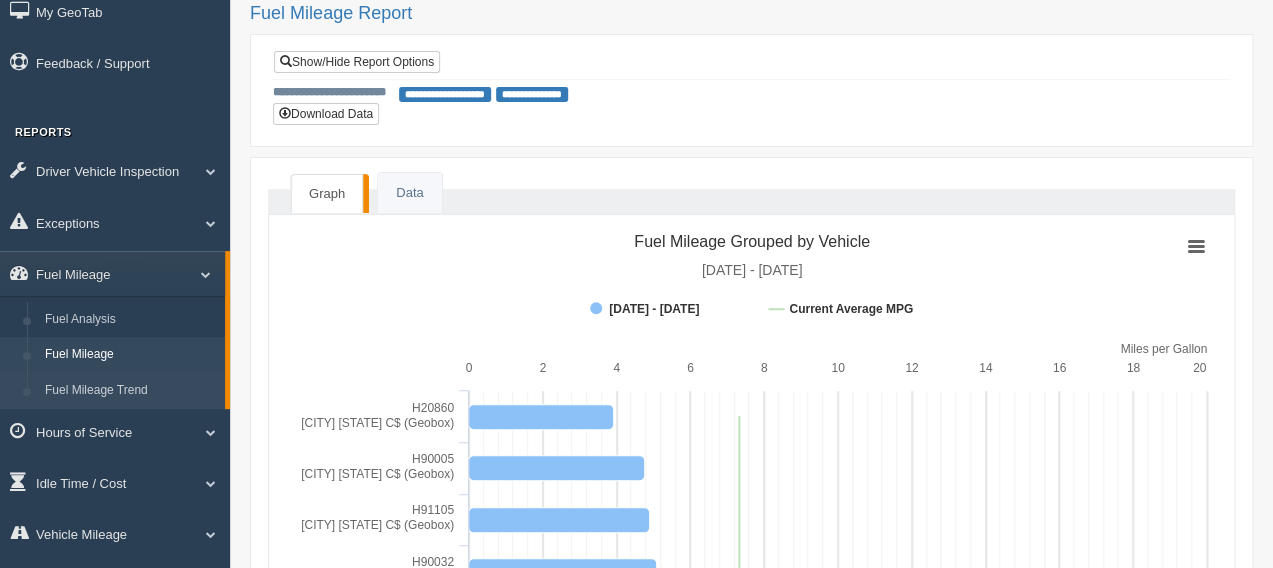 scroll, scrollTop: 111, scrollLeft: 0, axis: vertical 